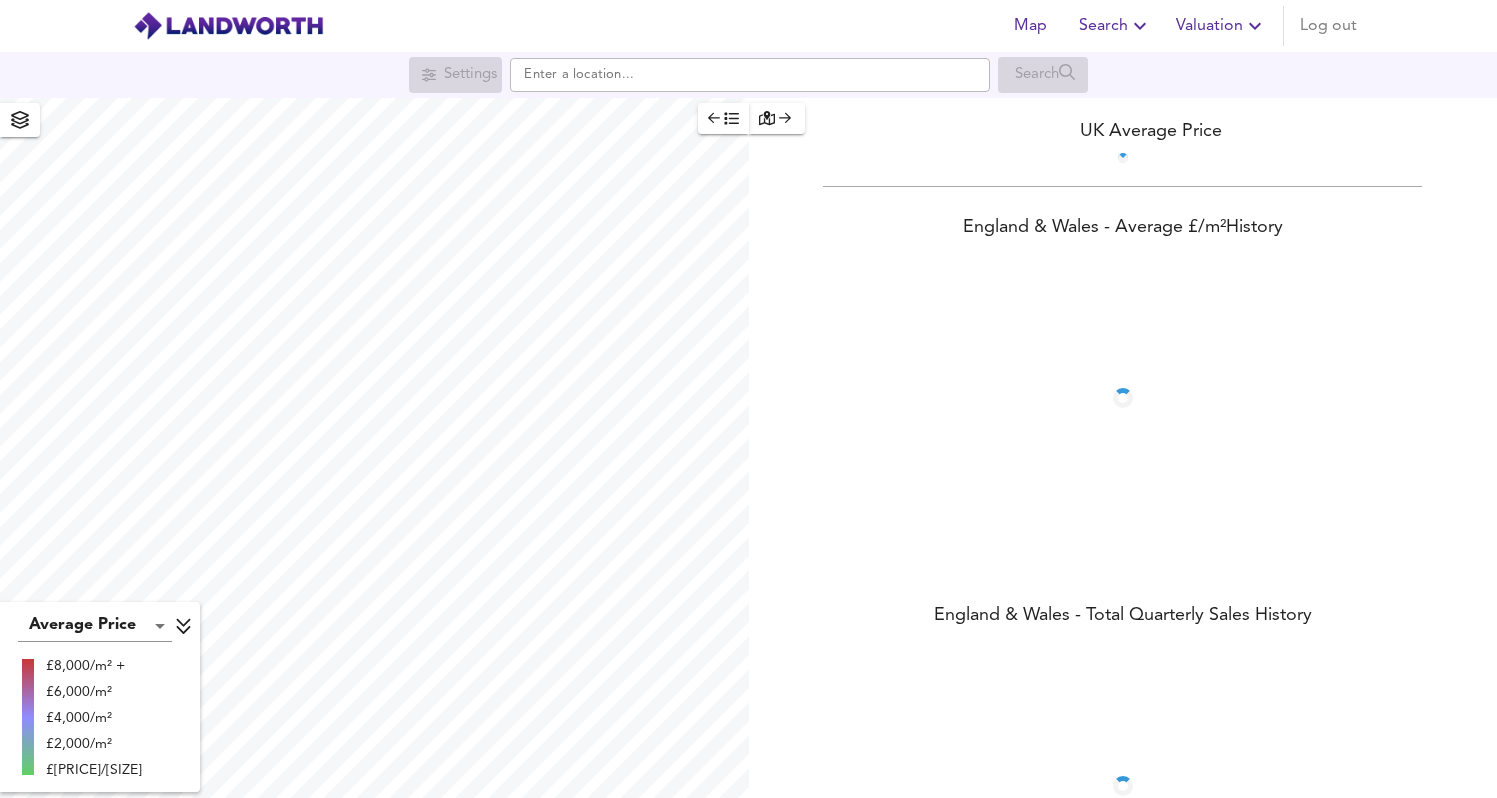 scroll, scrollTop: 0, scrollLeft: 0, axis: both 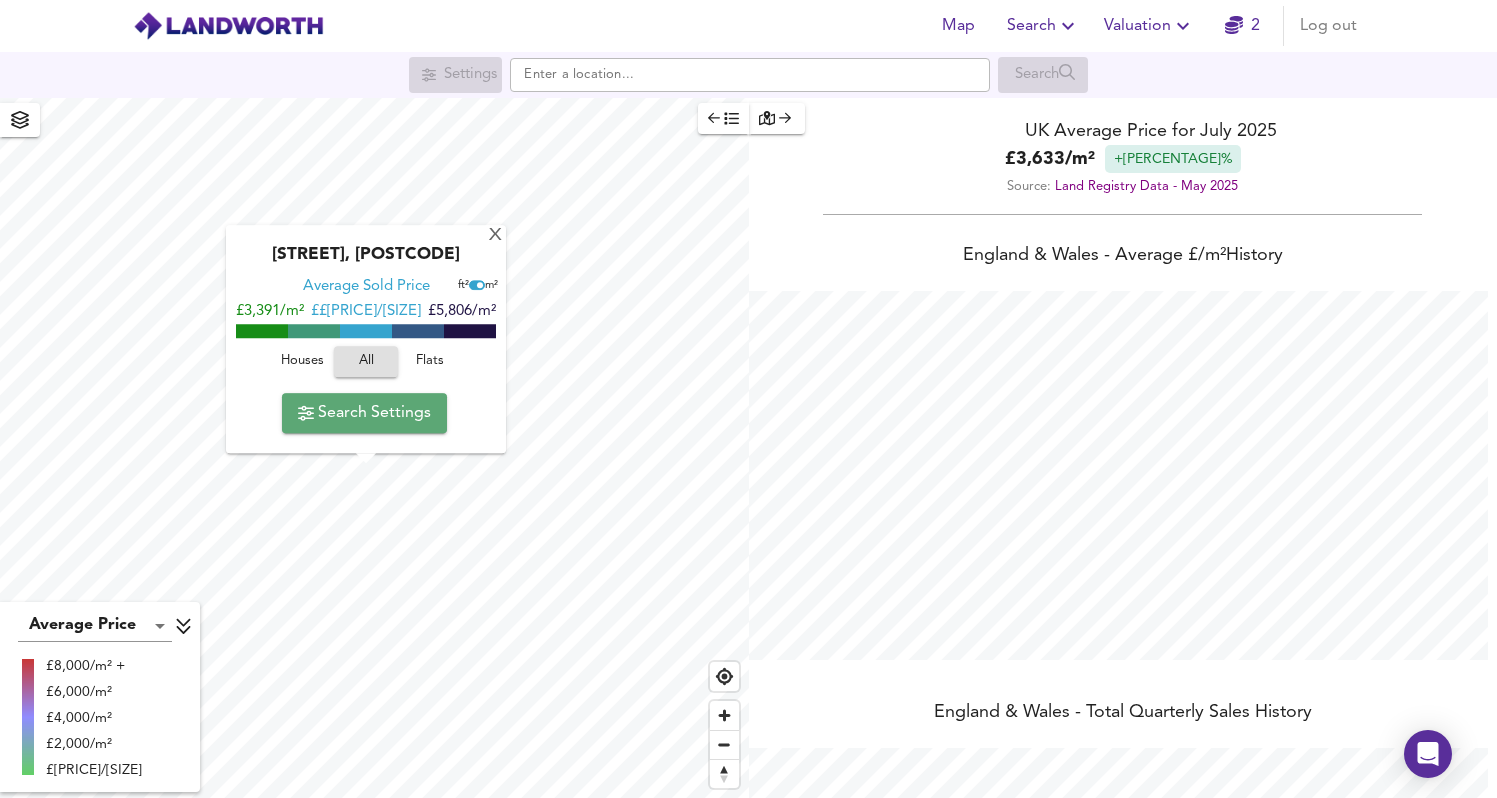 click on "Search Settings" at bounding box center [364, 413] 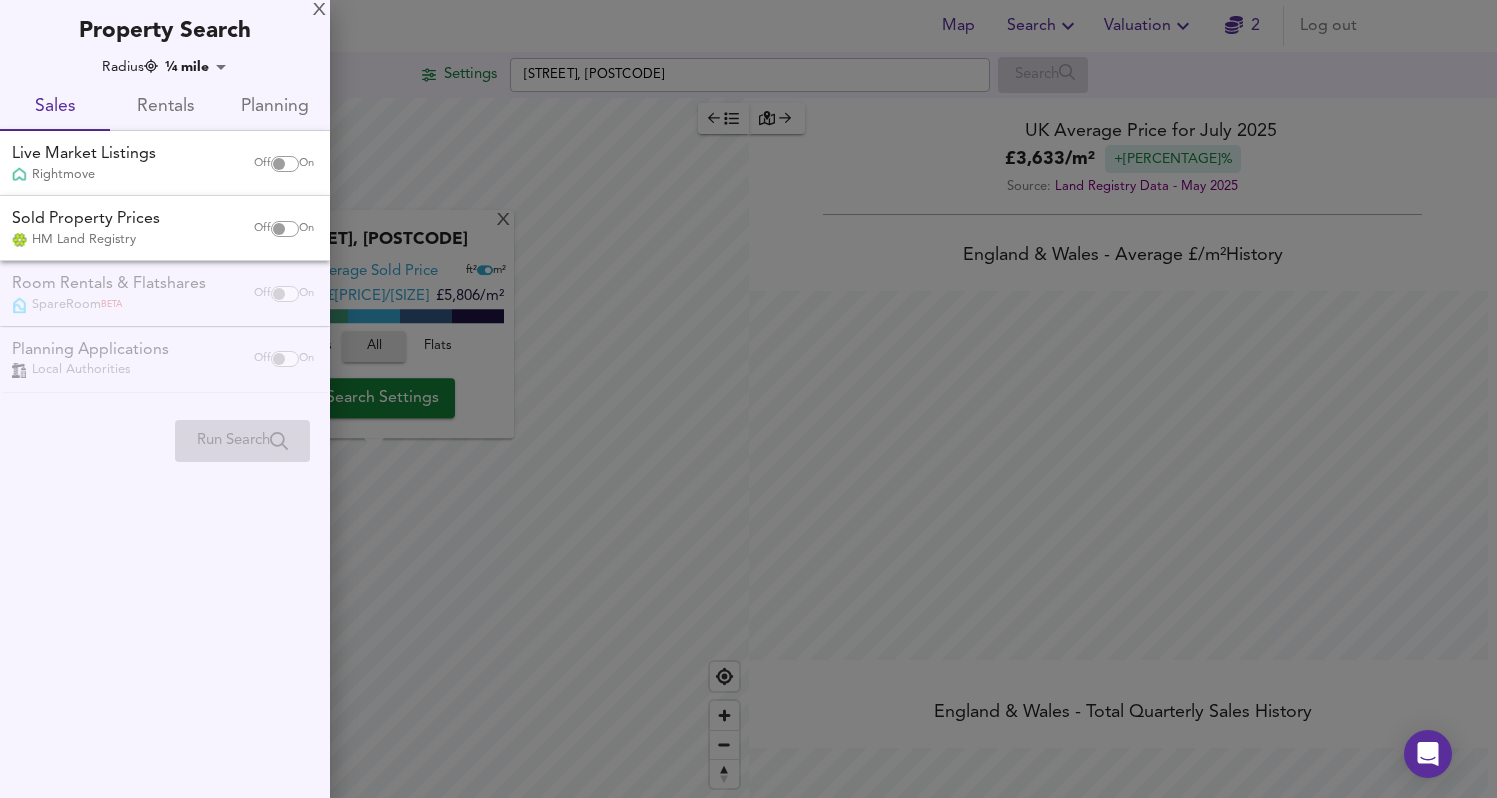click at bounding box center [279, 164] 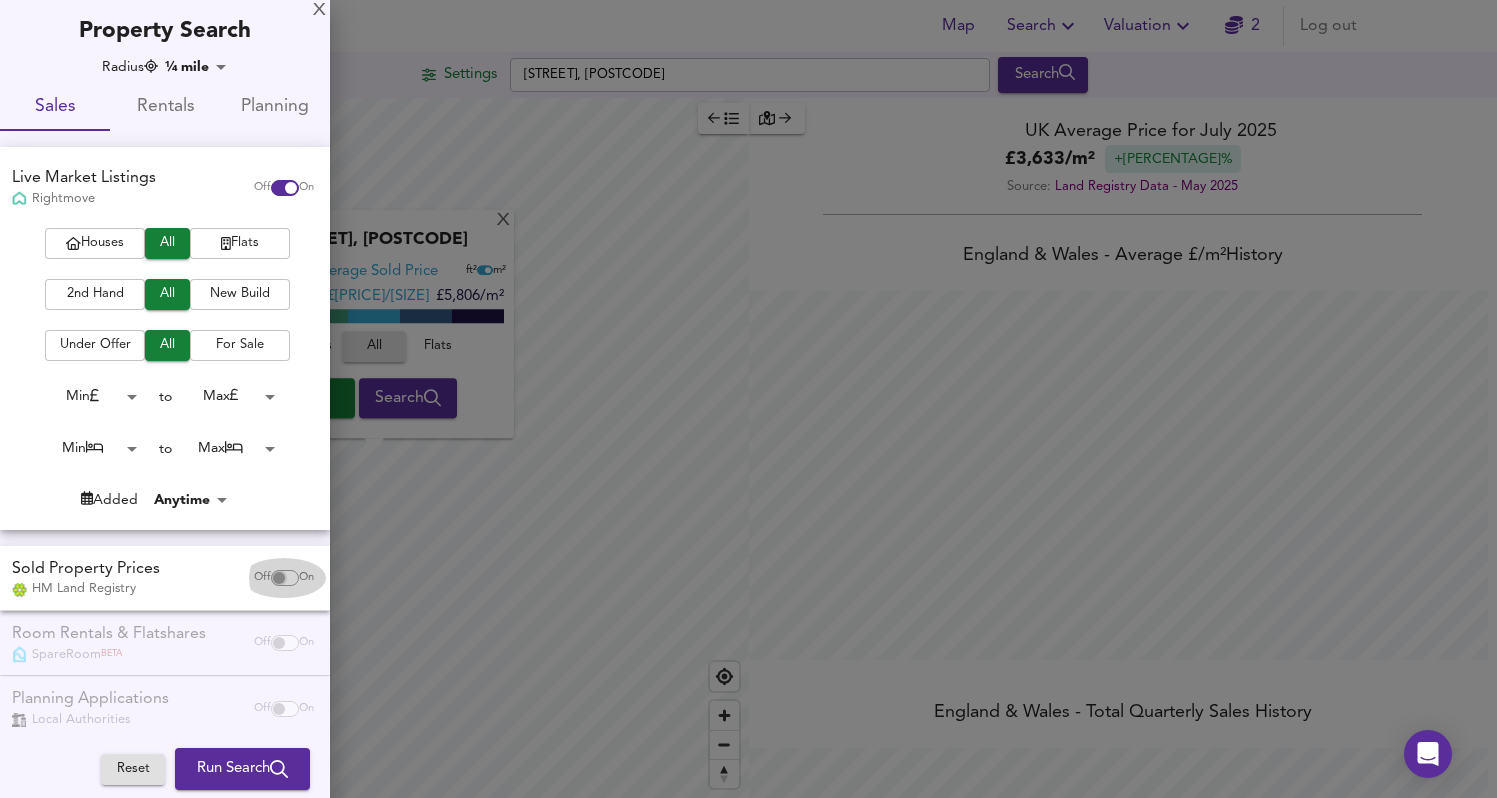 click at bounding box center [279, 578] 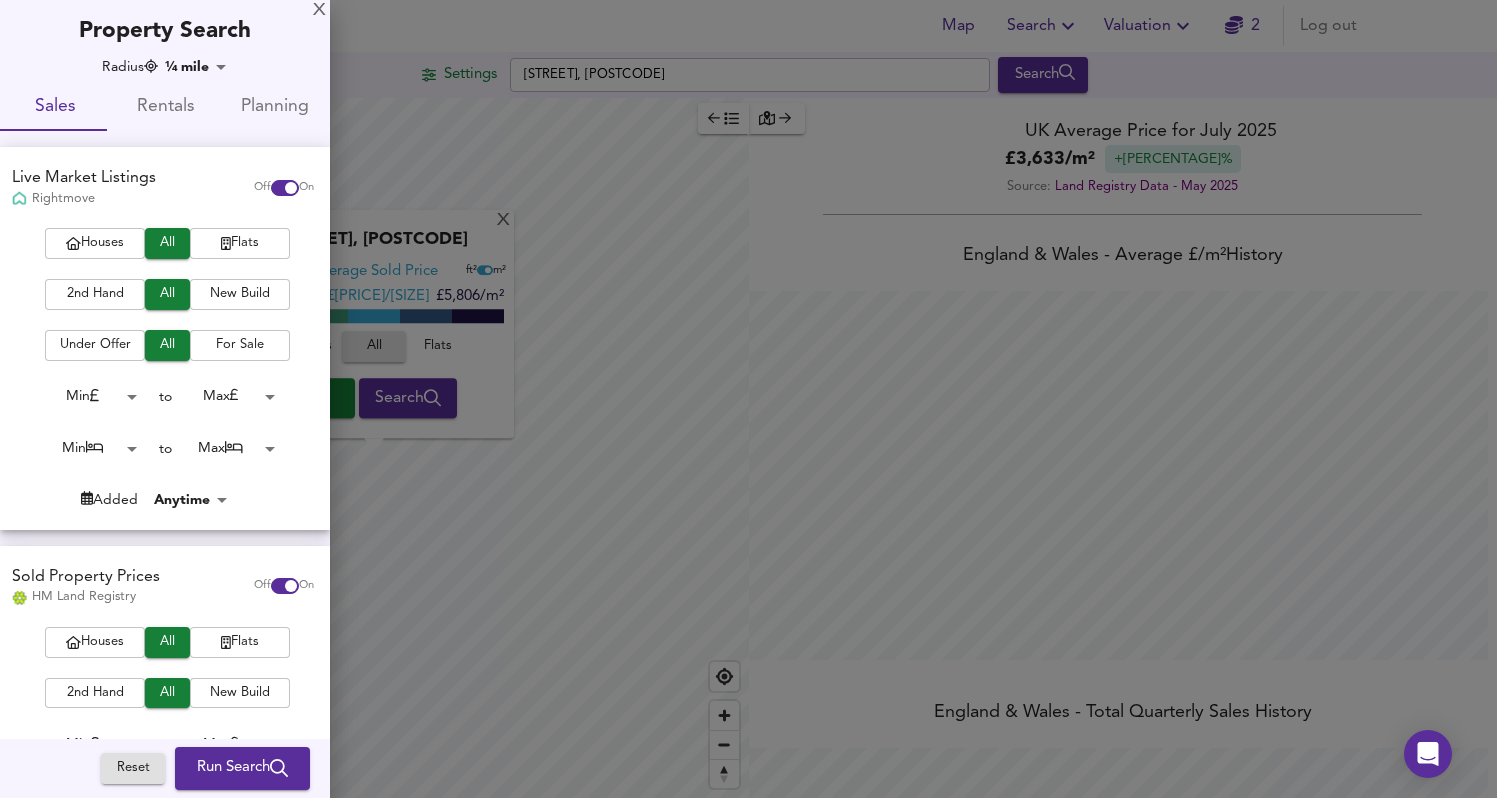 click on "Map Search Valuation    2 Log out        Settings     [STREET], [POSTCODE]        Search      X [STREET], [POSTCODE] Average Sold Price ft²   m² [PRICE]/m² [PRICE]/m² [PRICE]/m² Houses All Flats     Search           Average Price landworth  [PRICE]/m²    [PRICE]/m²    [PRICE]/m²     UK Average Price   for [DATE] [PRICE] / m²      +5.8% Source:   Land Registry Data - [DATE] England & Wales - Average £/ m²  History England & Wales - Total Quarterly Sales History X Map Settings Basemap          Default hybrid Heatmap          Average Price landworth 2D   View Dynamic Heatmap   On Show Postcodes Show Boroughs 2D 3D Find Me X Property Search Radius   ¼ mile 402 Sales Rentals Planning    Live Market Listings   Rightmove Off   On    Houses All   Flats 2nd Hand All New Build Under Offer All For Sale Min   0 to Max   [PRICE]   Min   0 to Max   50   Added Anytime -1    Sold Property Prices   HM Land Registry Off" at bounding box center [748, 399] 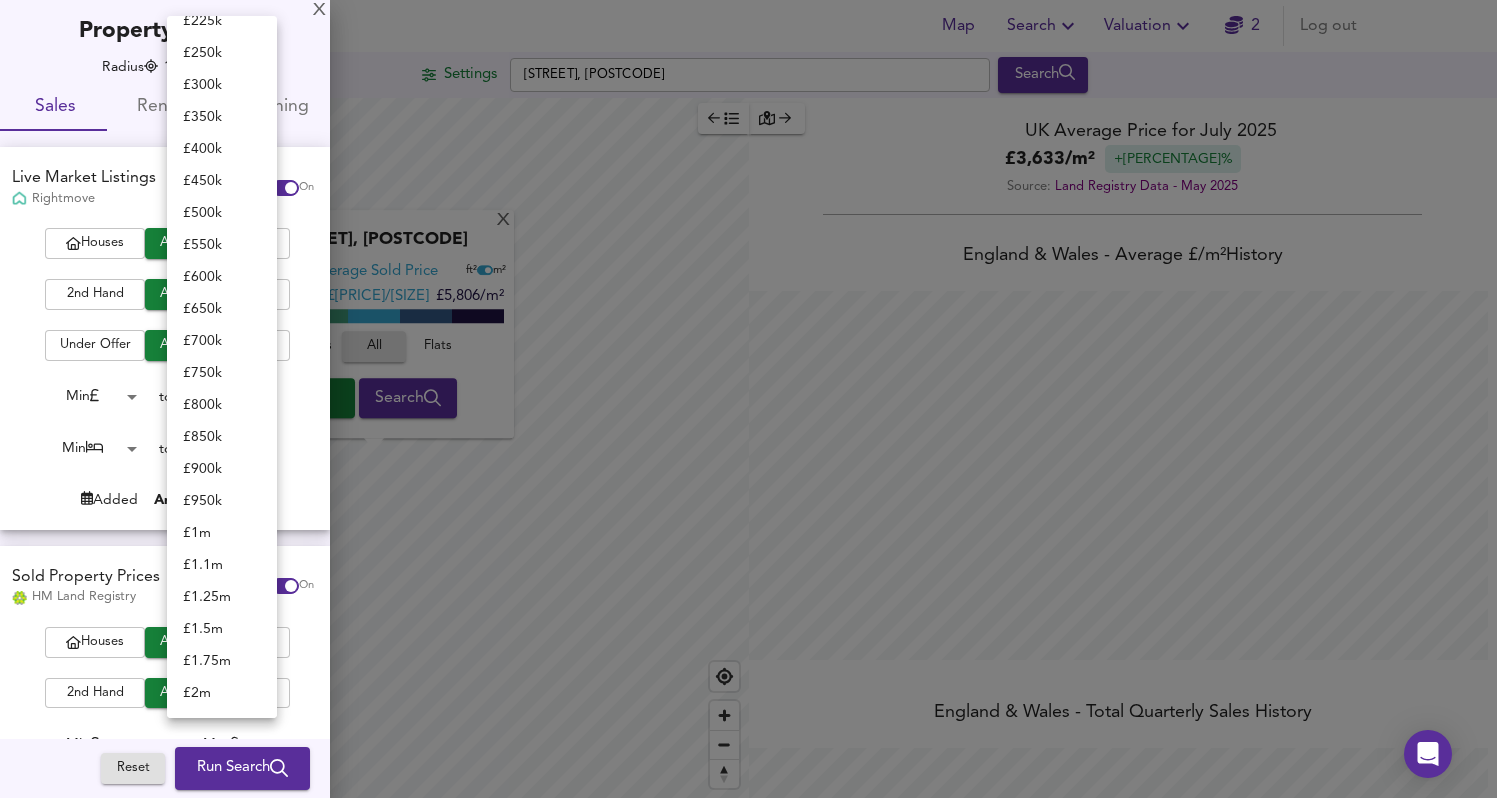 scroll, scrollTop: 0, scrollLeft: 0, axis: both 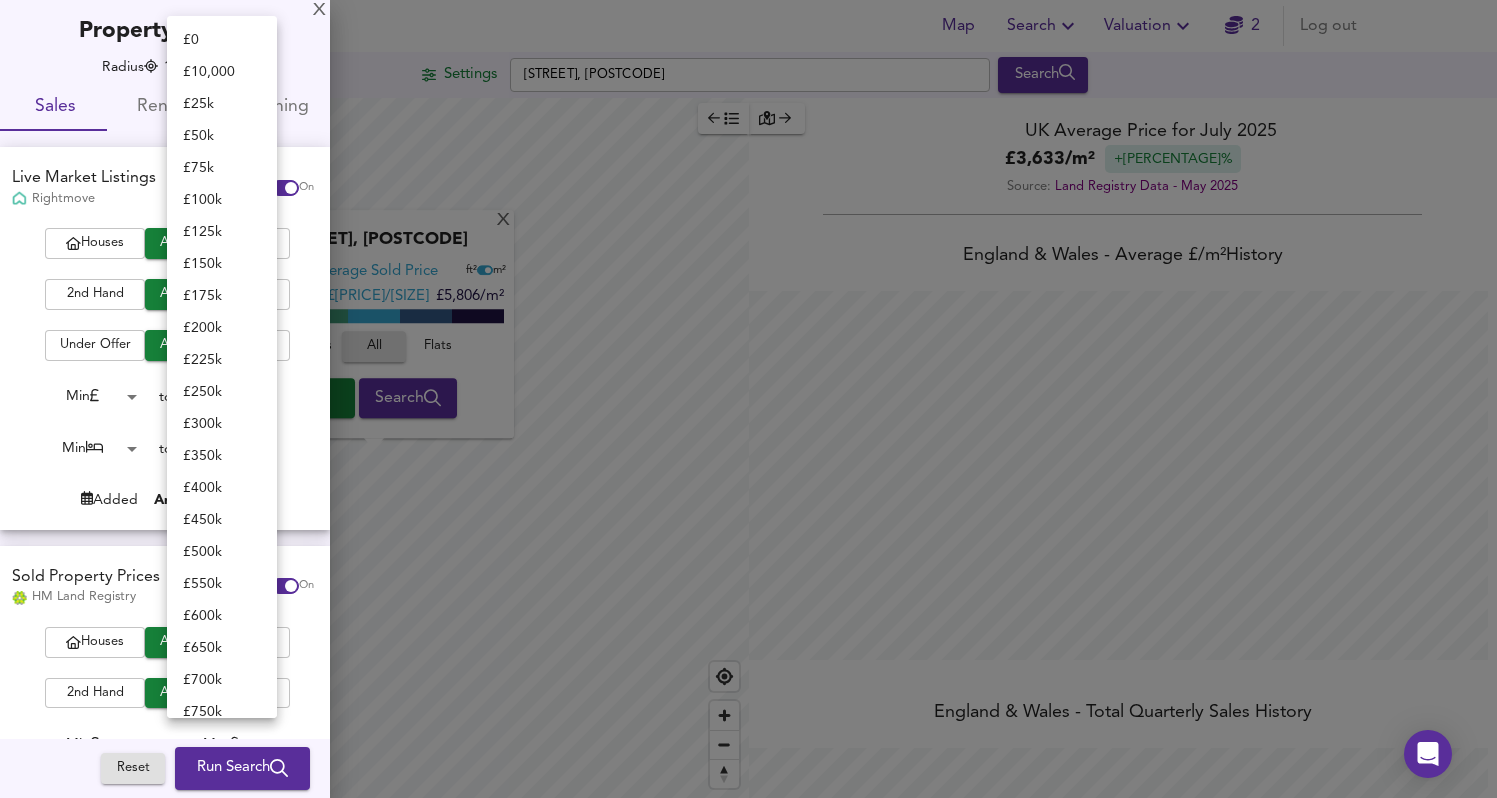 click on "£ 350k" at bounding box center [222, 456] 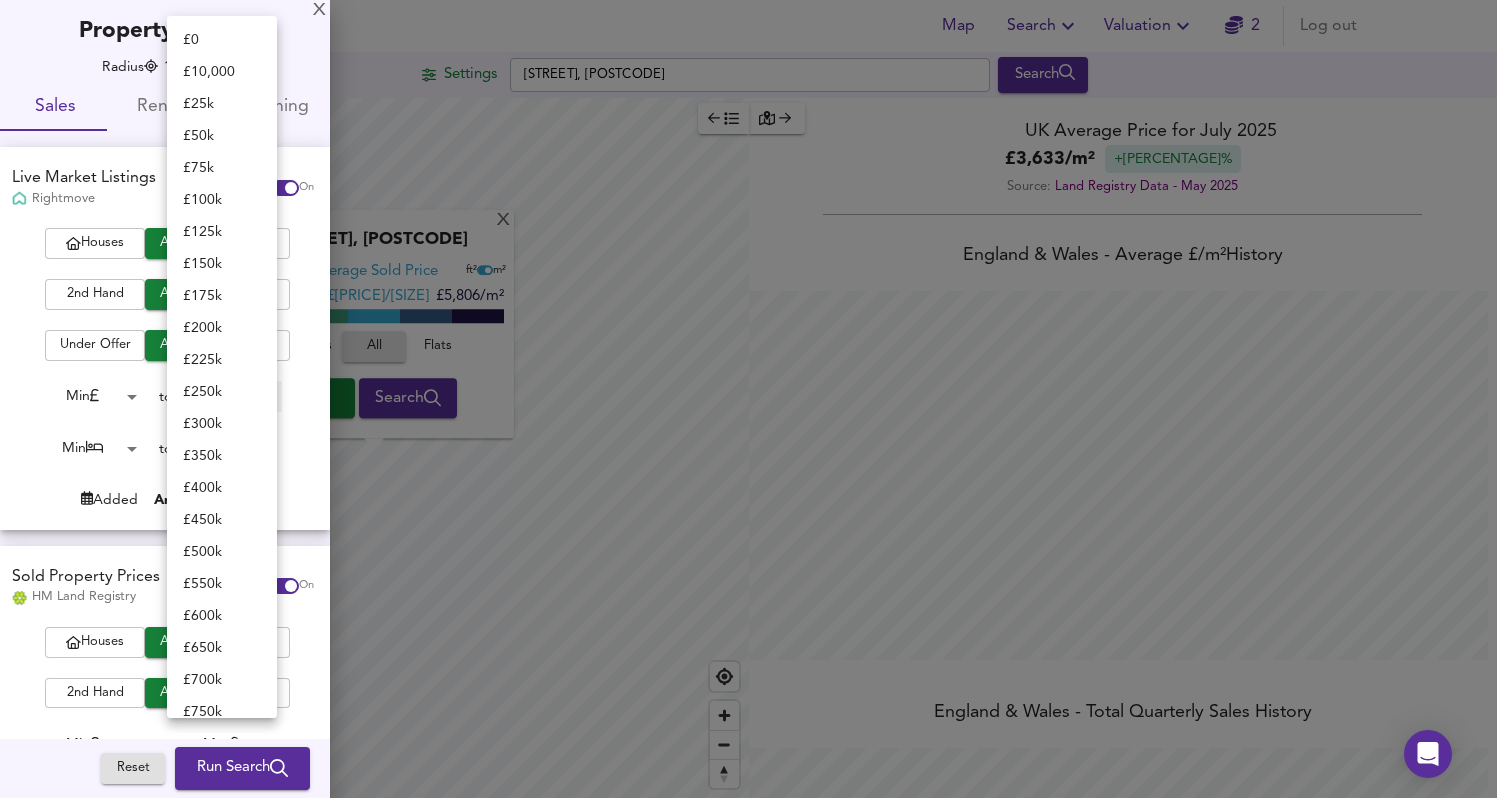 type on "350000" 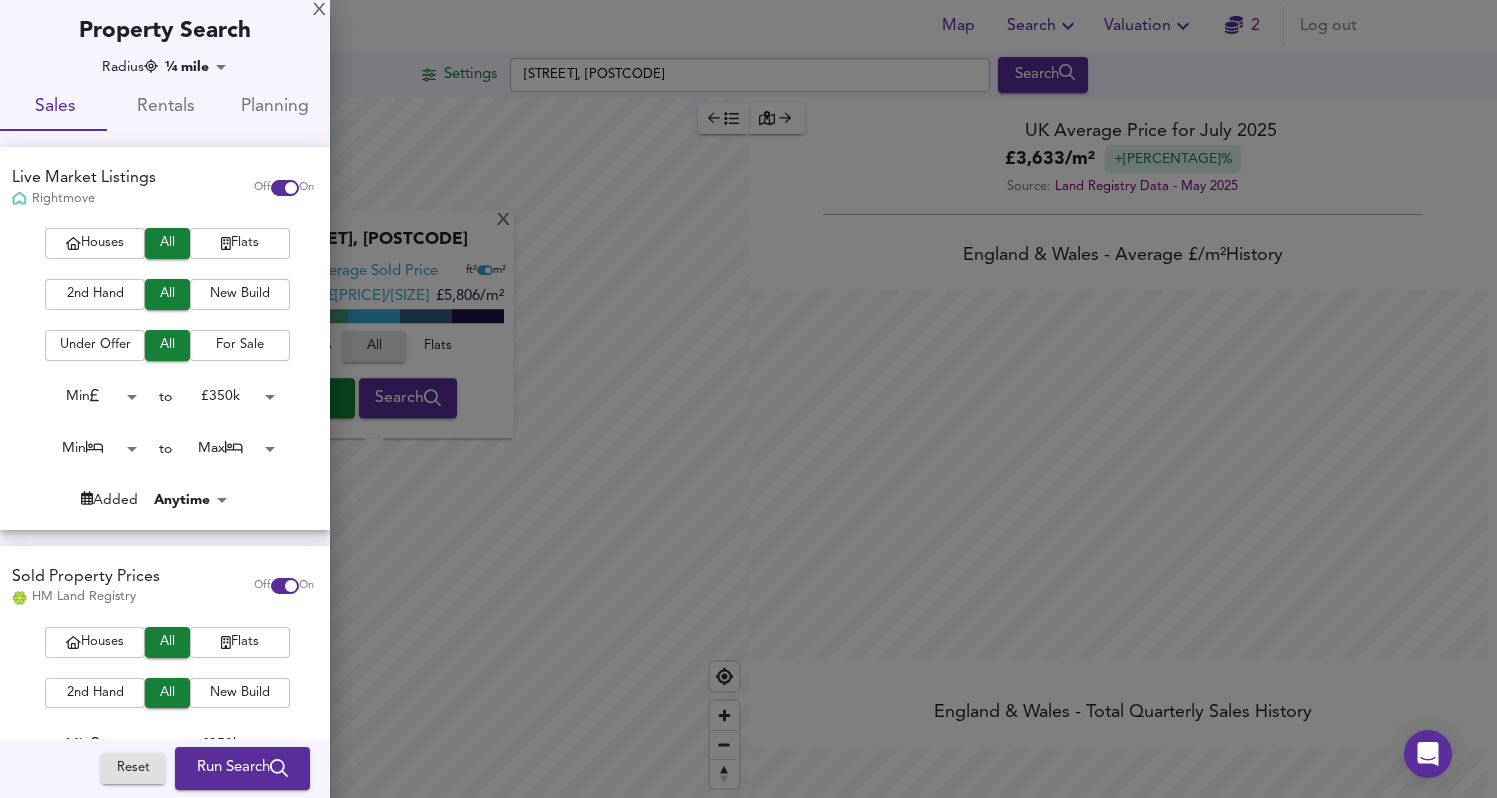 click on "Map Search Valuation    2 Log out        Settings     [STREET], [POSTCODE]        Search      X [STREET], [POSTCODE] Average Sold Price ft²   m² [PRICE]/m² [PRICE]/m² [PRICE]/m² Houses All Flats     Search           Average Price landworth  [PRICE]/m²    [PRICE]/m²    [PRICE]/m²     UK Average Price   for [DATE] [PRICE] / m²      +5.8% Source:   Land Registry Data - [DATE] England & Wales - Average £/ m²  History England & Wales - Total Quarterly Sales History X Map Settings Basemap          Default hybrid Heatmap          Average Price landworth 2D   View Dynamic Heatmap   On Show Postcodes Show Boroughs 2D 3D Find Me X Property Search Radius   ¼ mile 402 Sales Rentals Planning    Live Market Listings   Rightmove Off   On    Houses All   Flats 2nd Hand All New Build Under Offer All For Sale Min   0 to £ [PRICE] [PRICE]   Min   0 to Max   50   Added Anytime -1    Sold Property Prices   HM Land Registry Off  All" at bounding box center [748, 399] 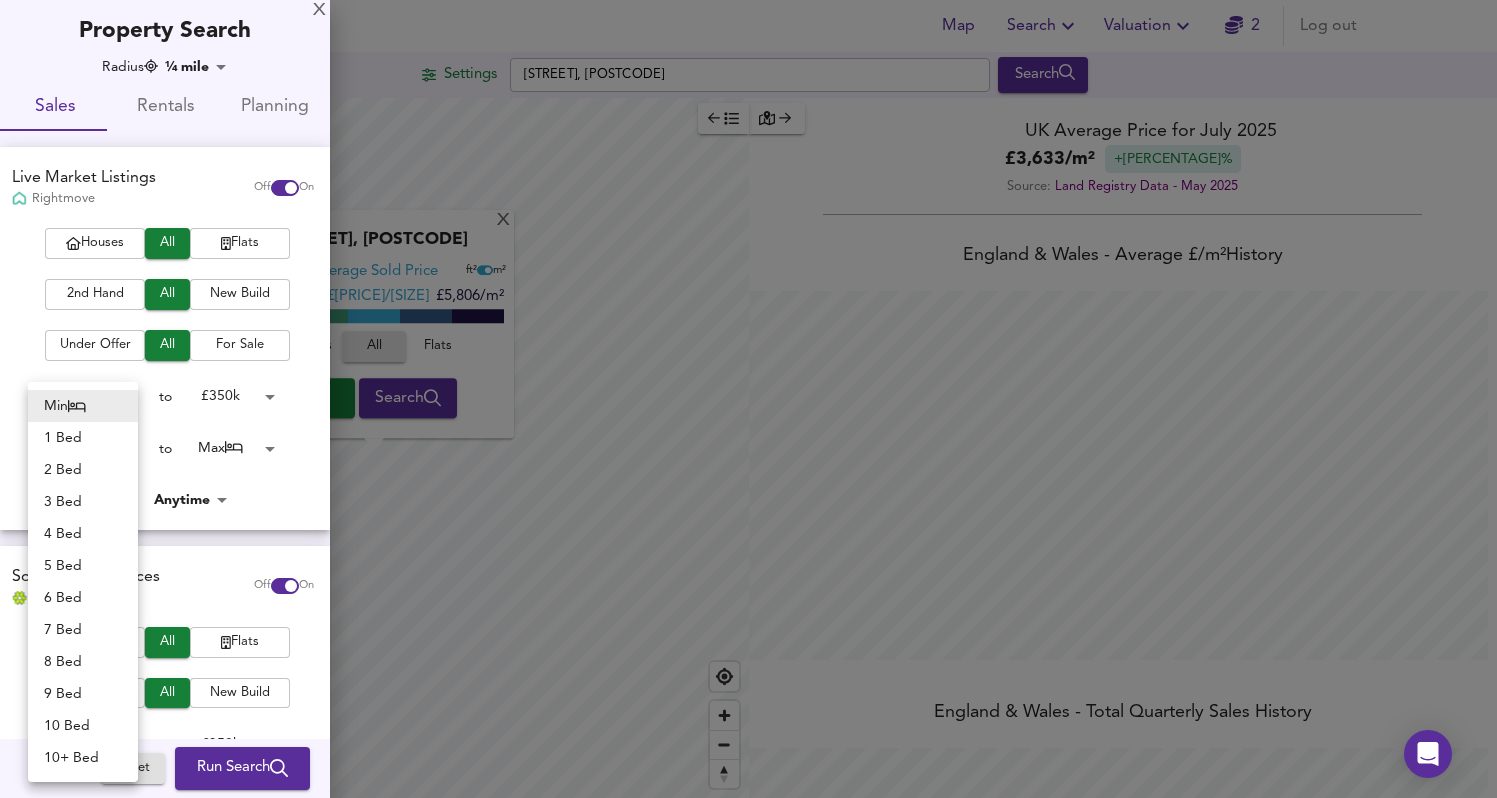 click at bounding box center (748, 399) 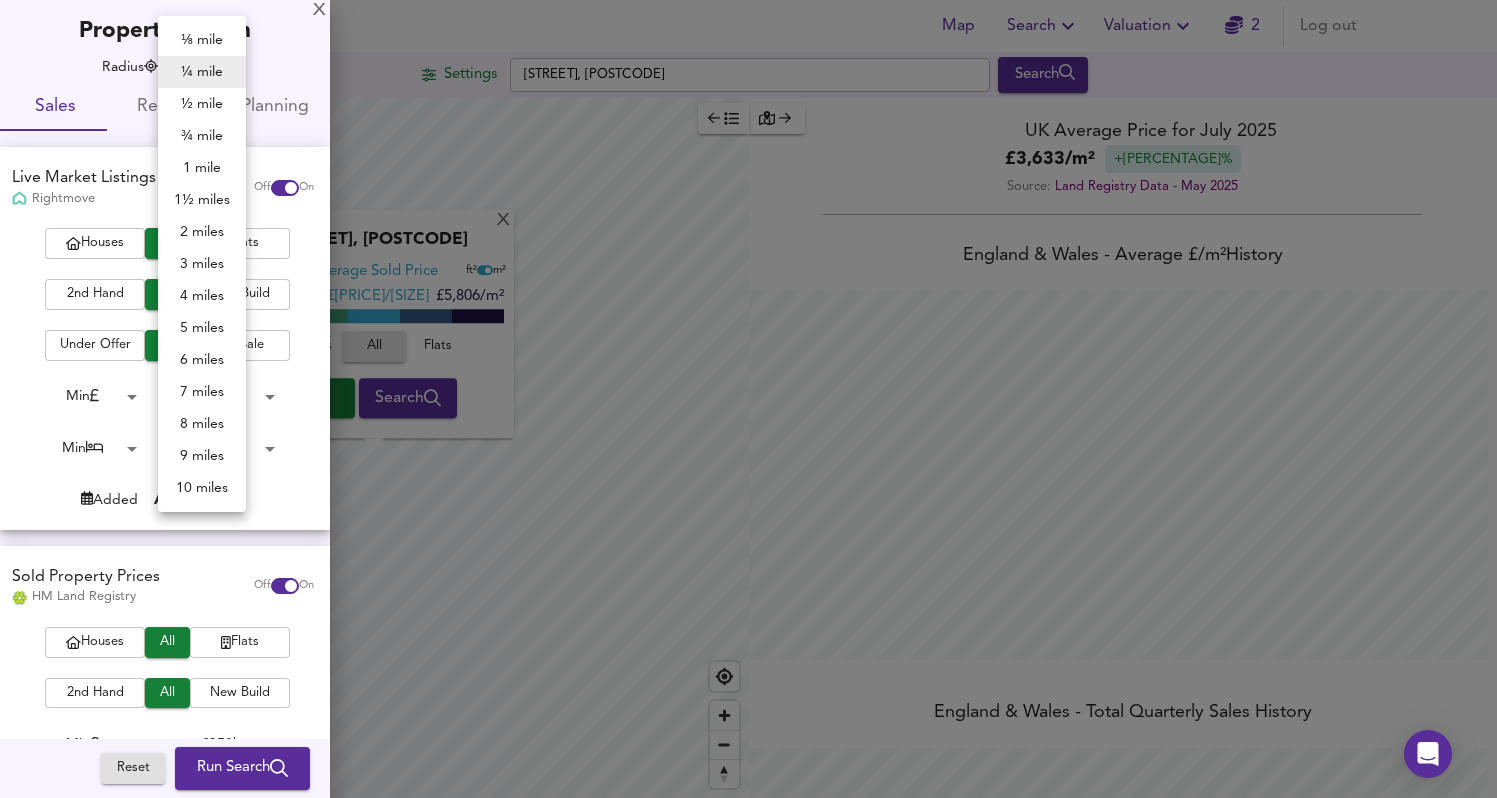 click on "Map Search Valuation    2 Log out        Settings     [STREET], [POSTCODE]        Search      X [STREET], [POSTCODE] Average Sold Price ft²   m² [PRICE]/m² [PRICE]/m² [PRICE]/m² Houses All Flats     Search           Average Price landworth  [PRICE]/m²    [PRICE]/m²    [PRICE]/m²     UK Average Price   for [DATE] [PRICE] / m²      +5.8% Source:   Land Registry Data - [DATE] England & Wales - Average £/ m²  History England & Wales - Total Quarterly Sales History X Map Settings Basemap          Default hybrid Heatmap          Average Price landworth 2D   View Dynamic Heatmap   On Show Postcodes Show Boroughs 2D 3D Find Me X Property Search Radius   ¼ mile 402 Sales Rentals Planning    Live Market Listings   Rightmove Off   On    Houses All   Flats 2nd Hand All New Build Under Offer All For Sale Min   0 to £ [PRICE] [PRICE]   Min   0 to Max   50   Added Anytime -1    Sold Property Prices   HM Land Registry Off  All" at bounding box center [748, 399] 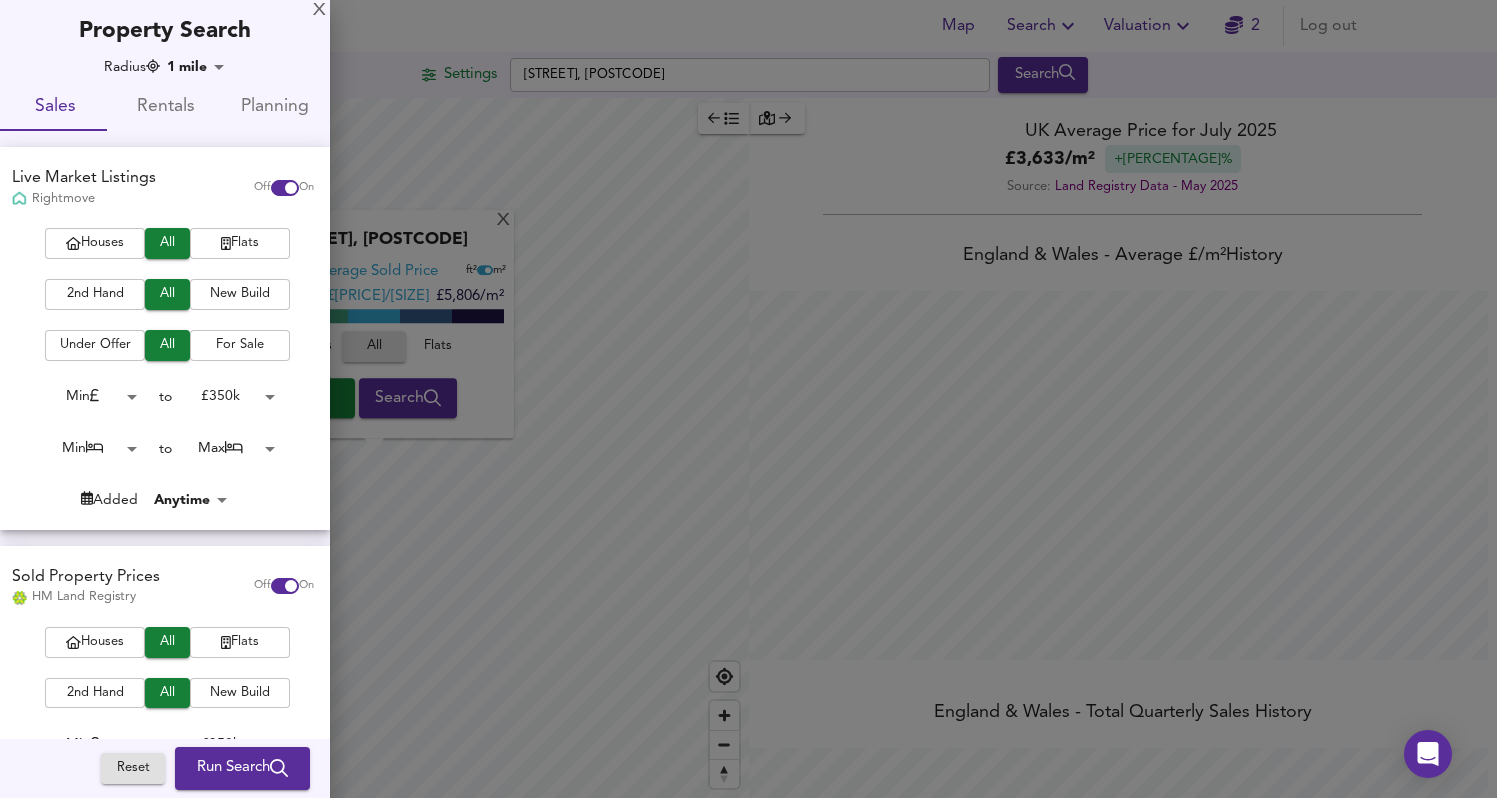 click at bounding box center (748, 399) 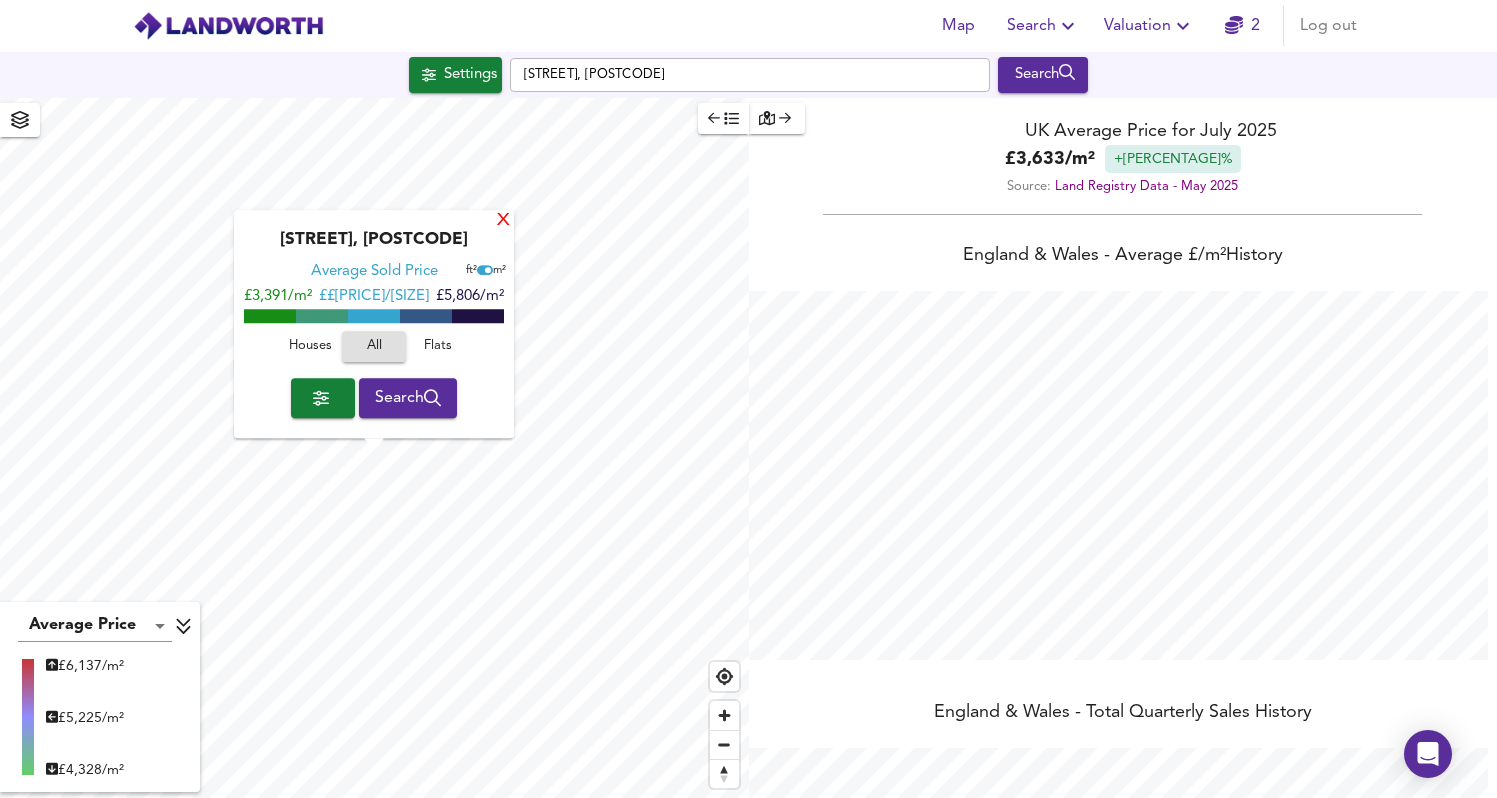 click on "X" at bounding box center [503, 221] 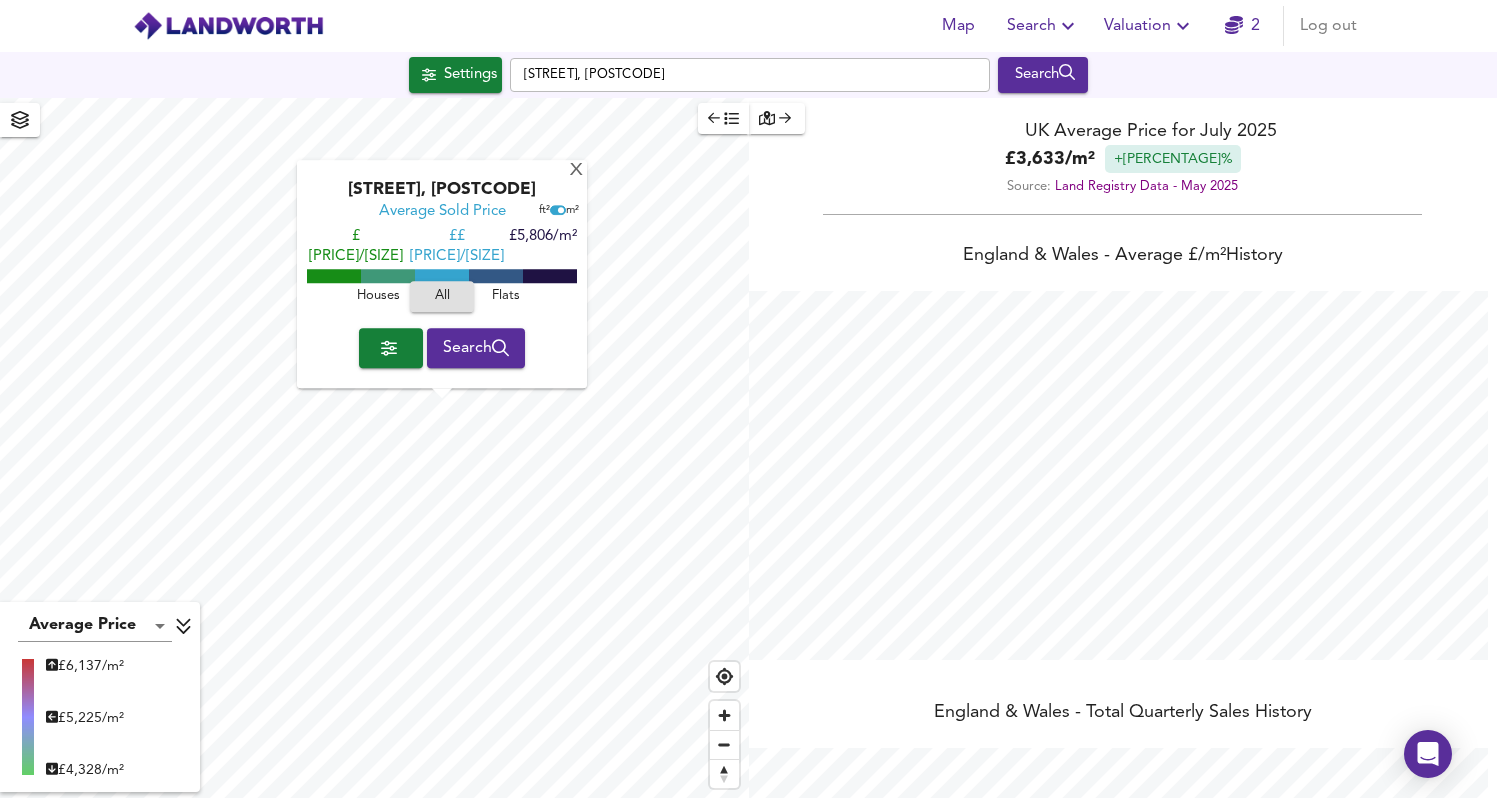 click on "Search" at bounding box center (476, 348) 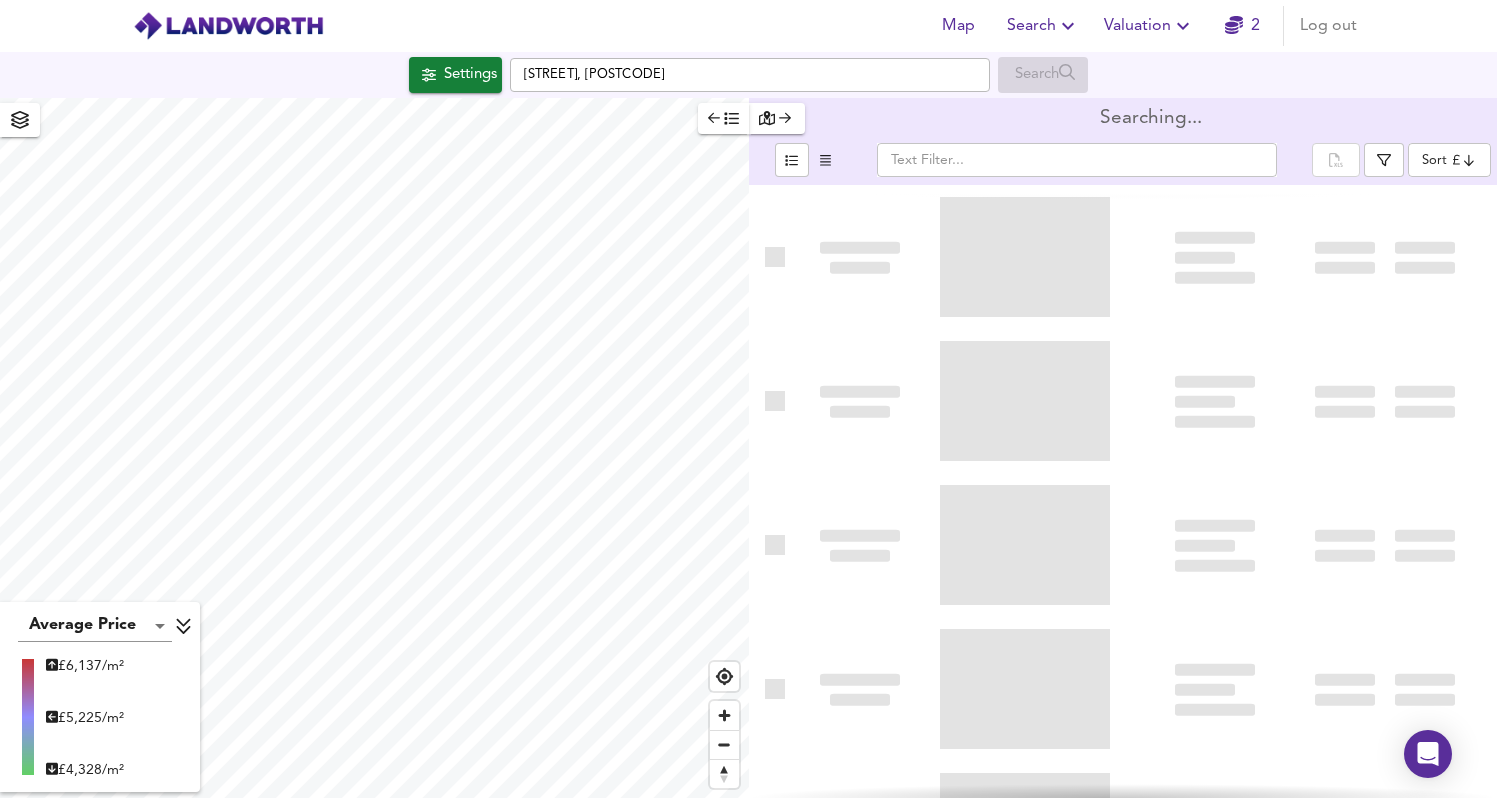 type on "bestdeal" 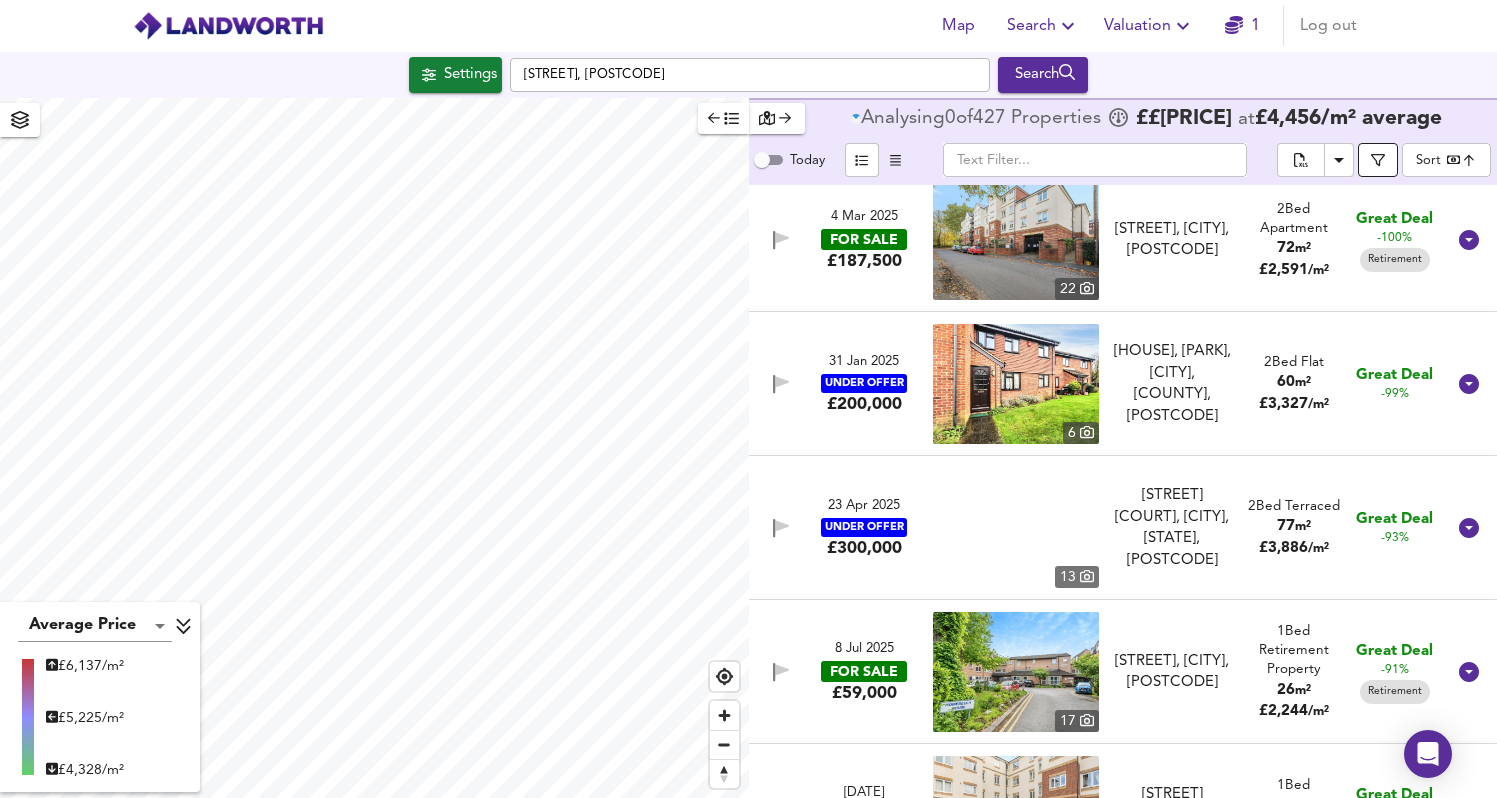 scroll, scrollTop: 2177, scrollLeft: 0, axis: vertical 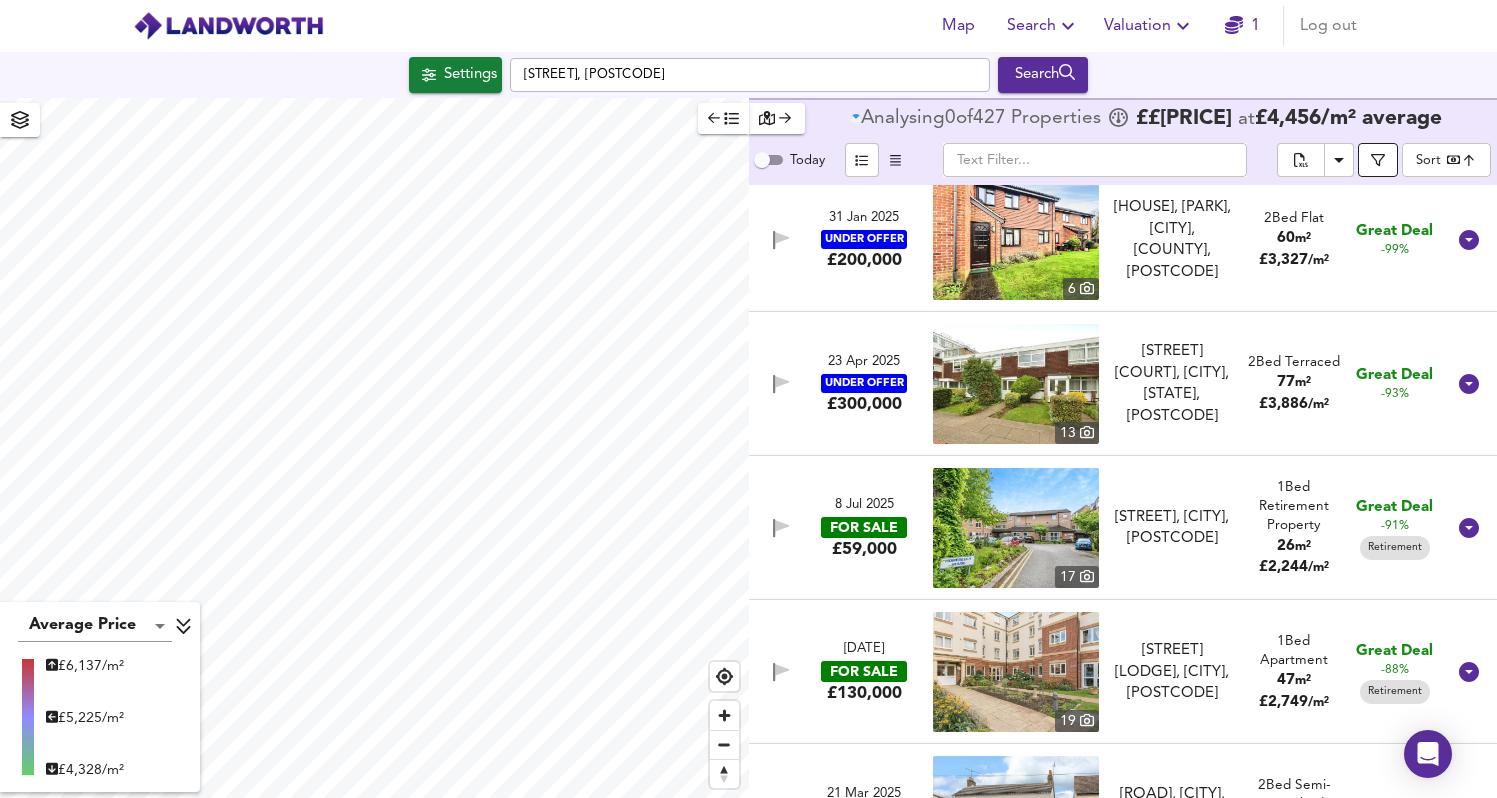 click 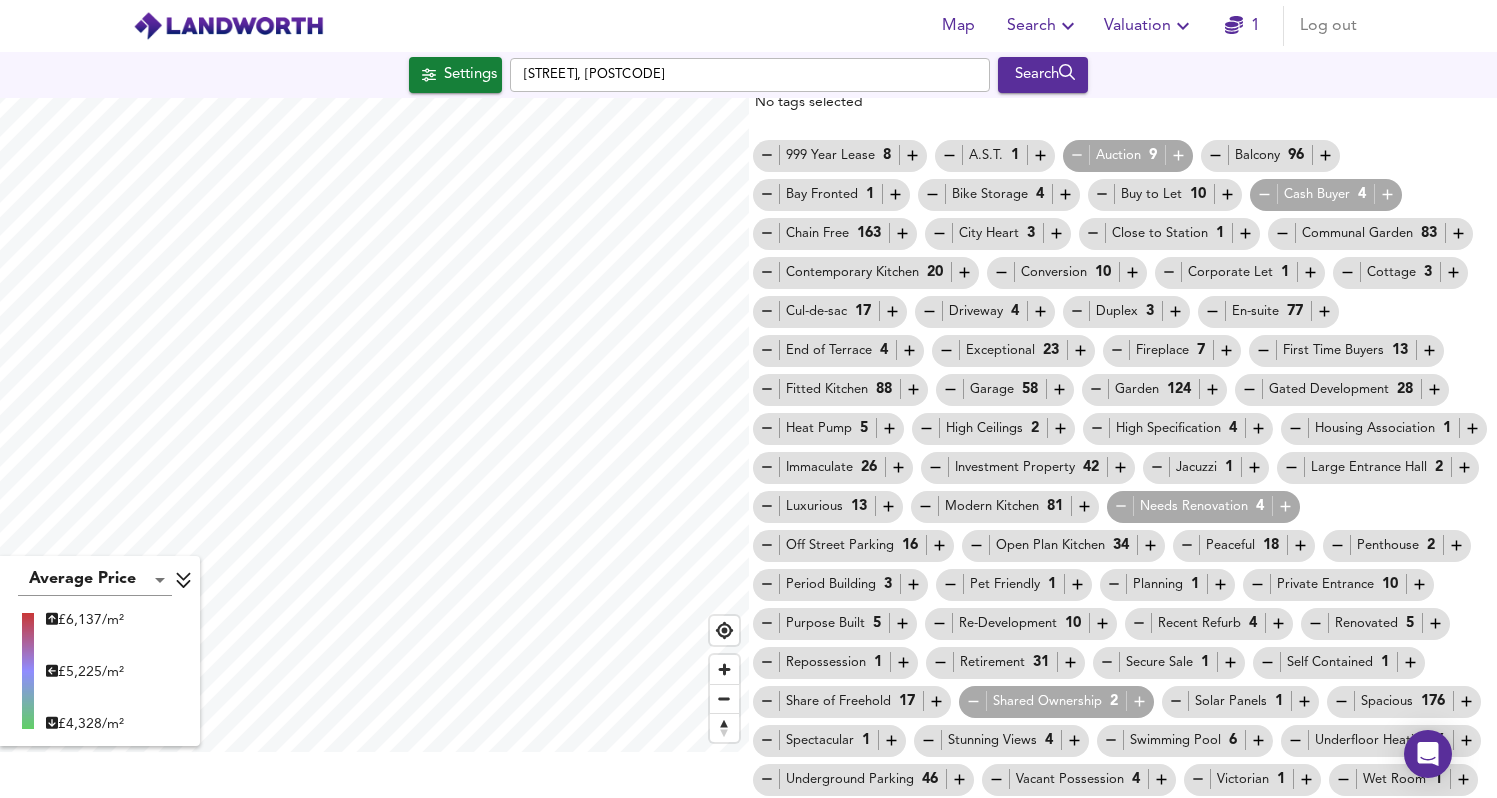 scroll, scrollTop: 46, scrollLeft: 0, axis: vertical 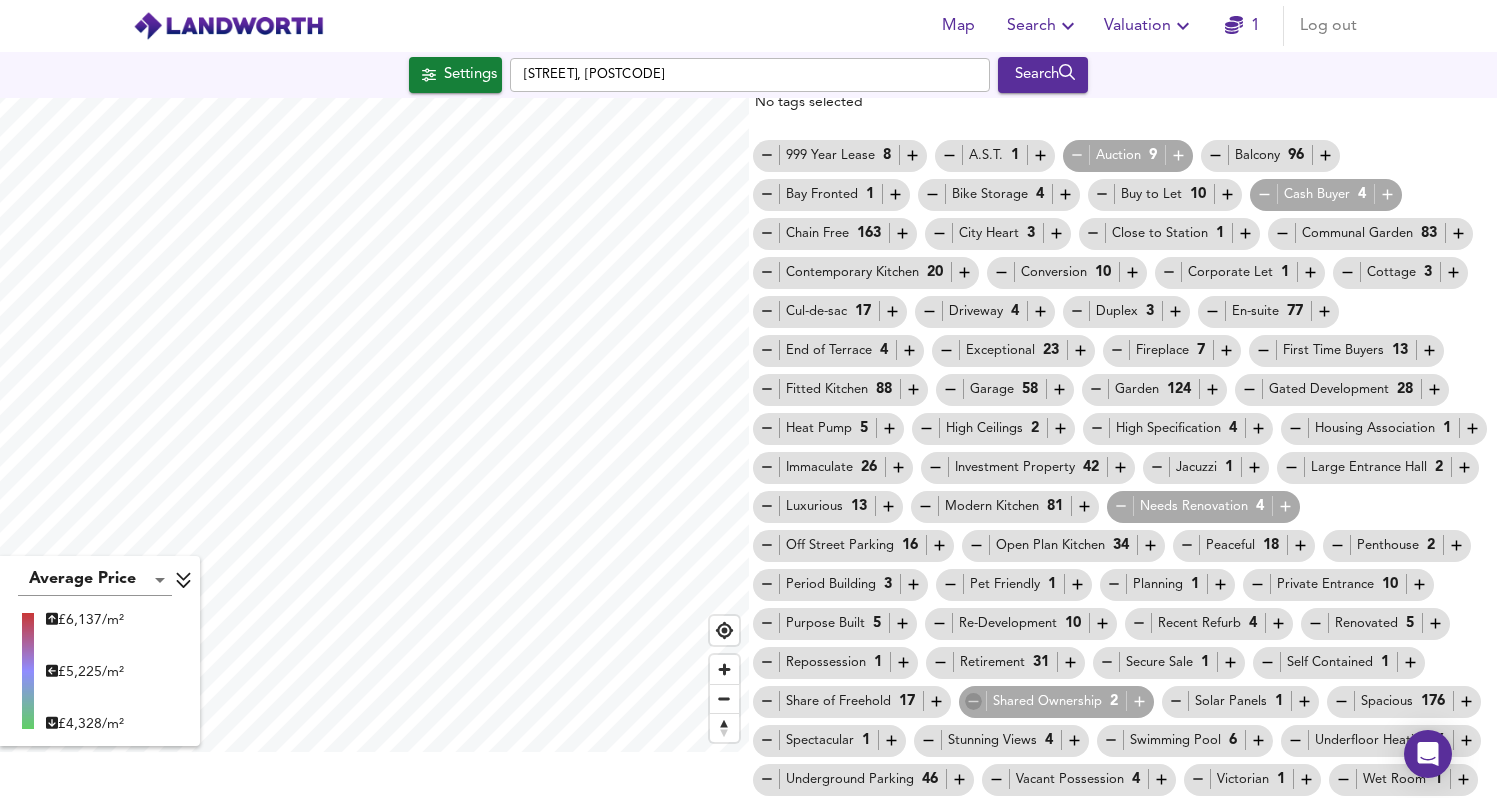 click 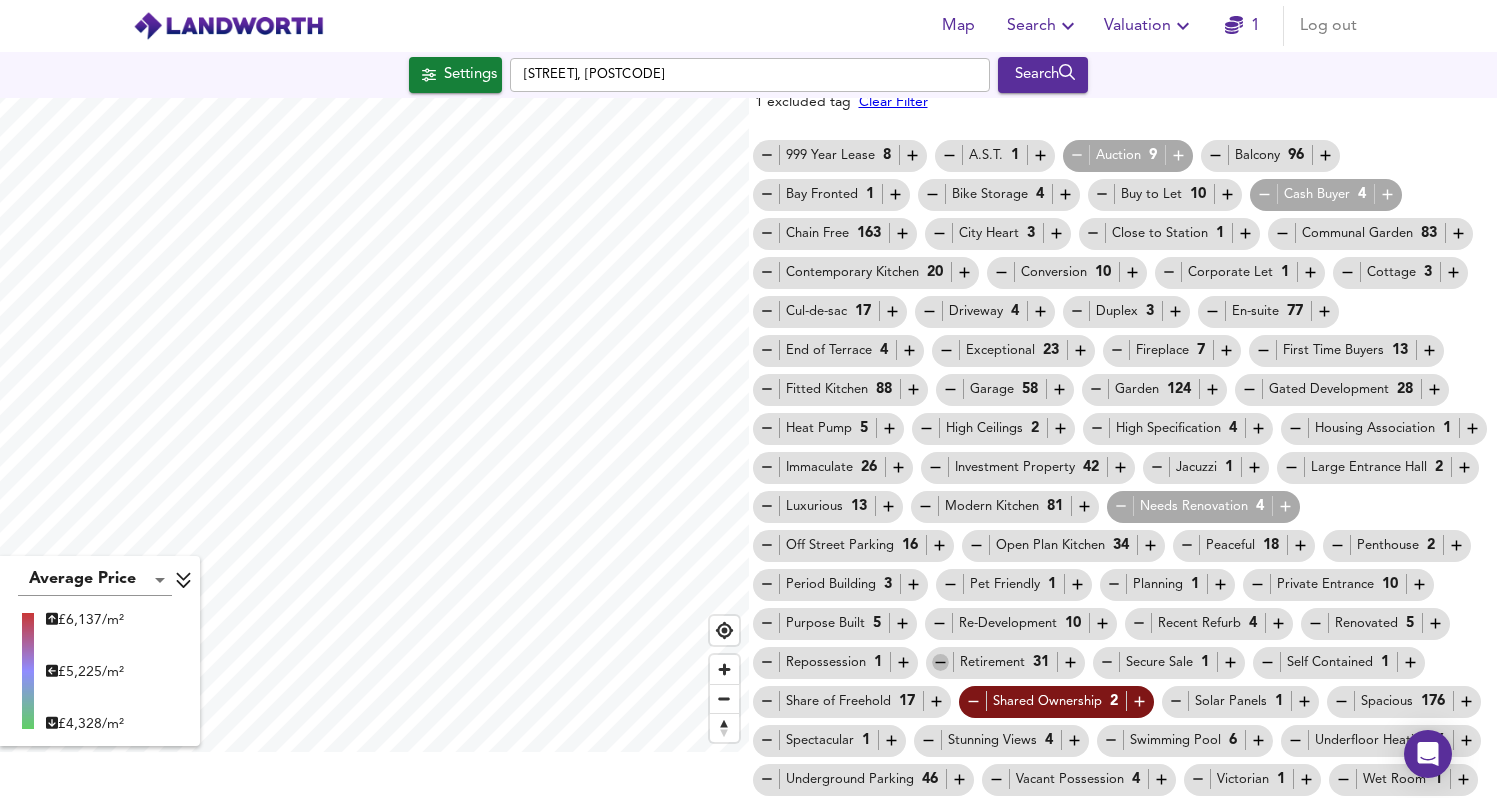 click 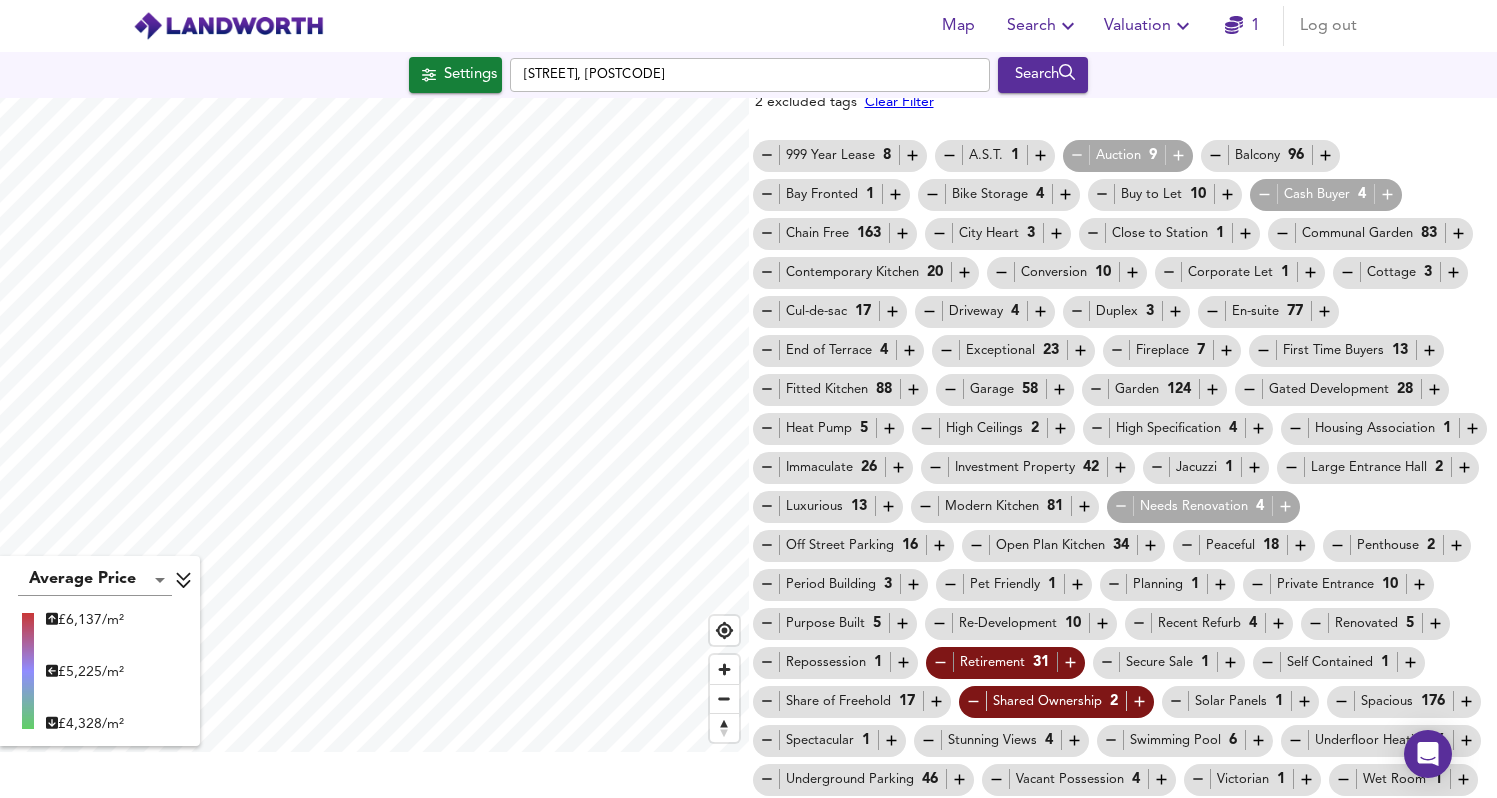 scroll, scrollTop: 0, scrollLeft: 0, axis: both 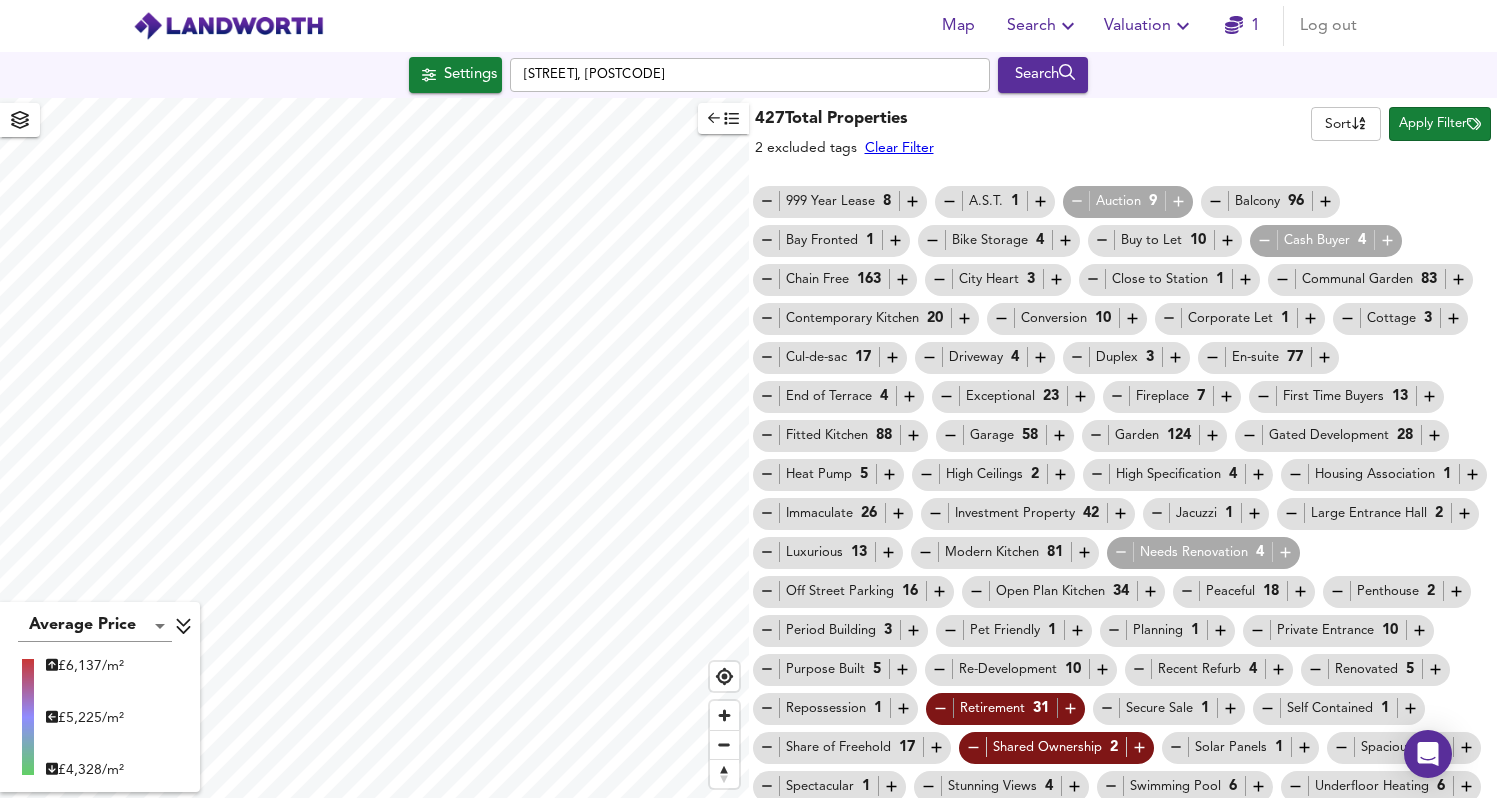 click on "Apply Filter" at bounding box center (1440, 124) 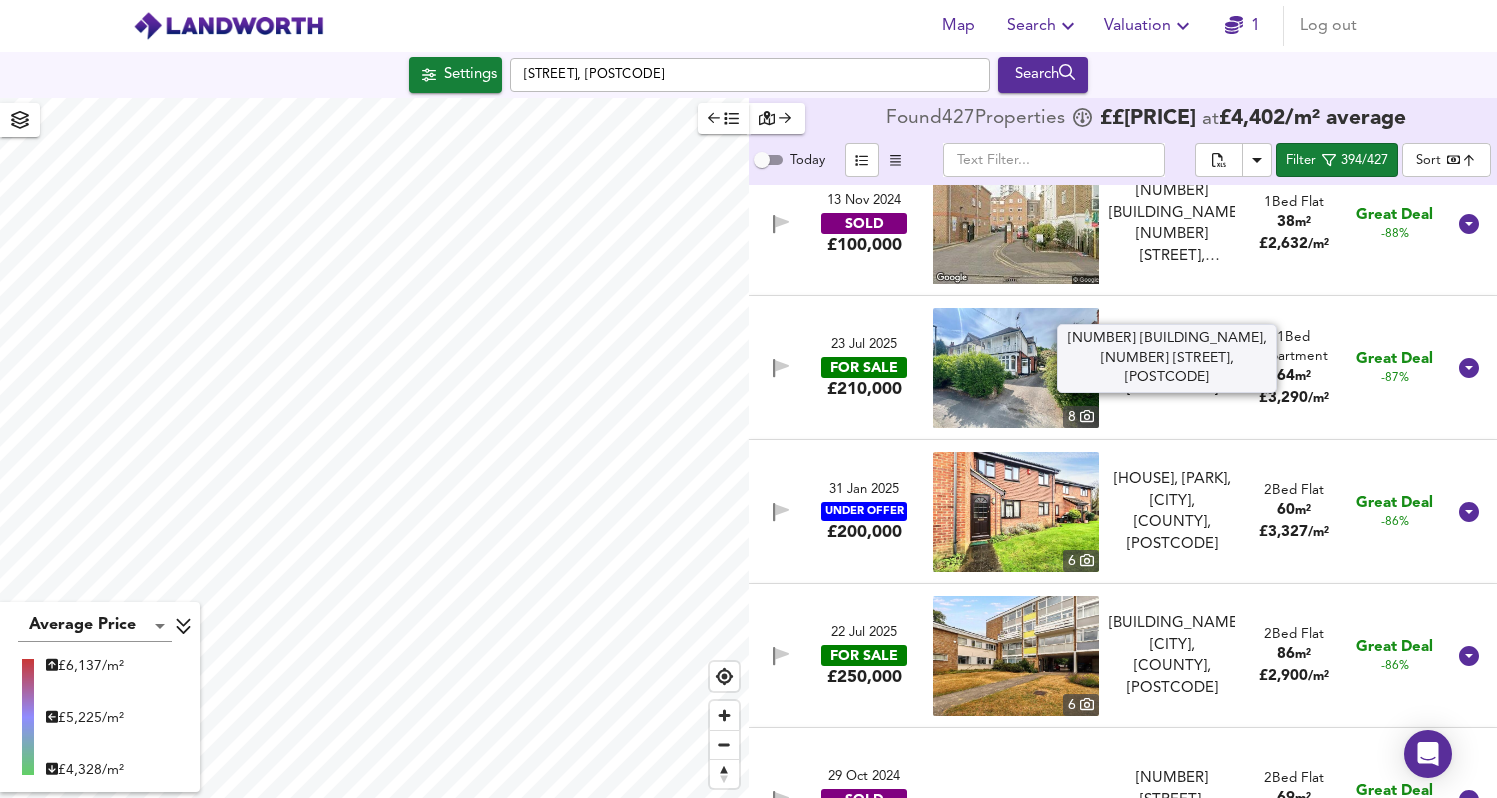 scroll, scrollTop: 1336, scrollLeft: 0, axis: vertical 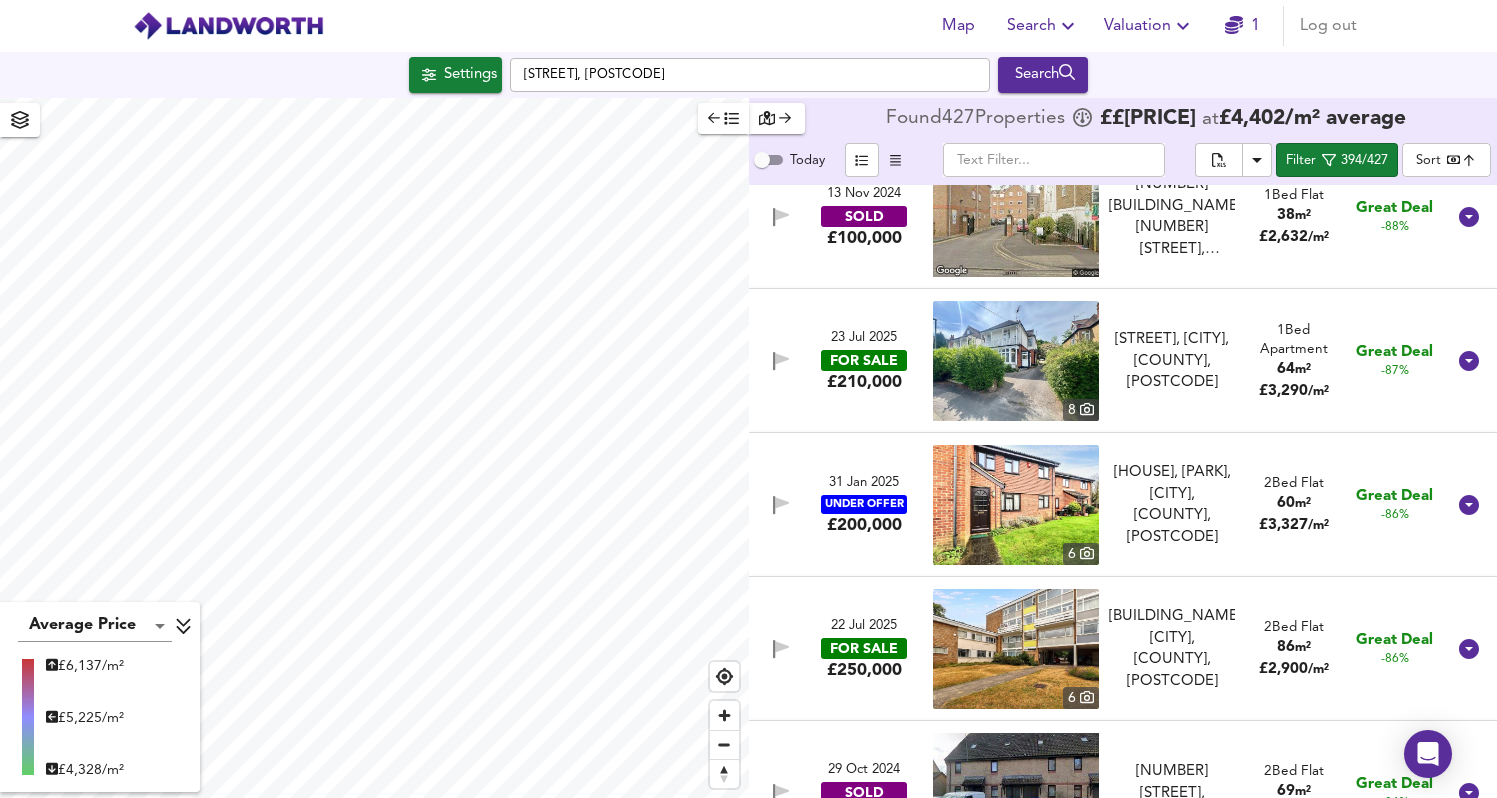 click on "[DATE] FOR SALE £[PRICE]   [NUMBER]     [STREET], [CITY], [COUNTY], [POSTCODE] [STREET], [CITY], [COUNTY], [POSTCODE] [NUMBER] [BED] [FLAT] [SIZE] £ [PRICE] / [SIZE] Great Deal -87%" at bounding box center (1099, 361) 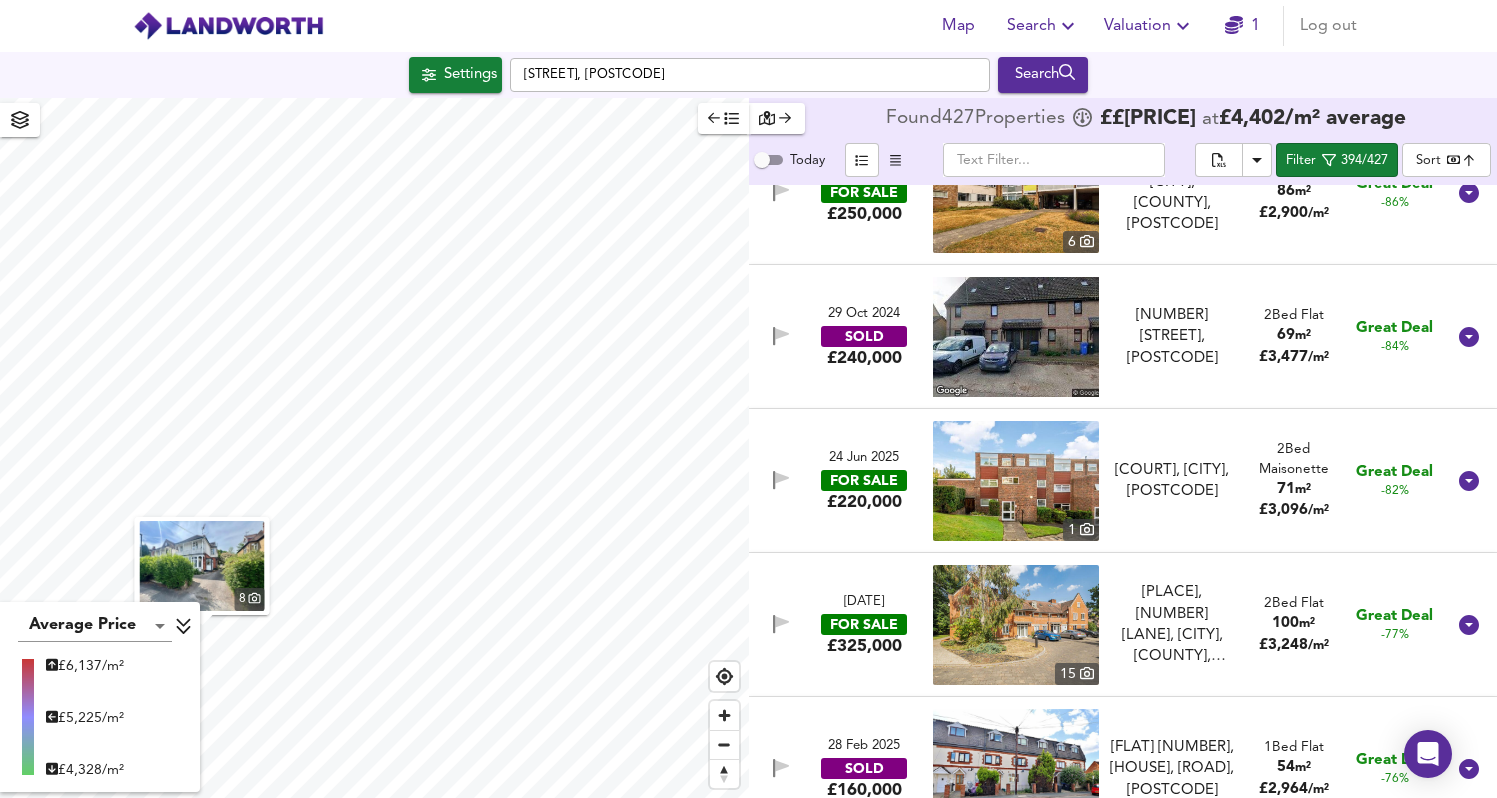 scroll, scrollTop: 2228, scrollLeft: 0, axis: vertical 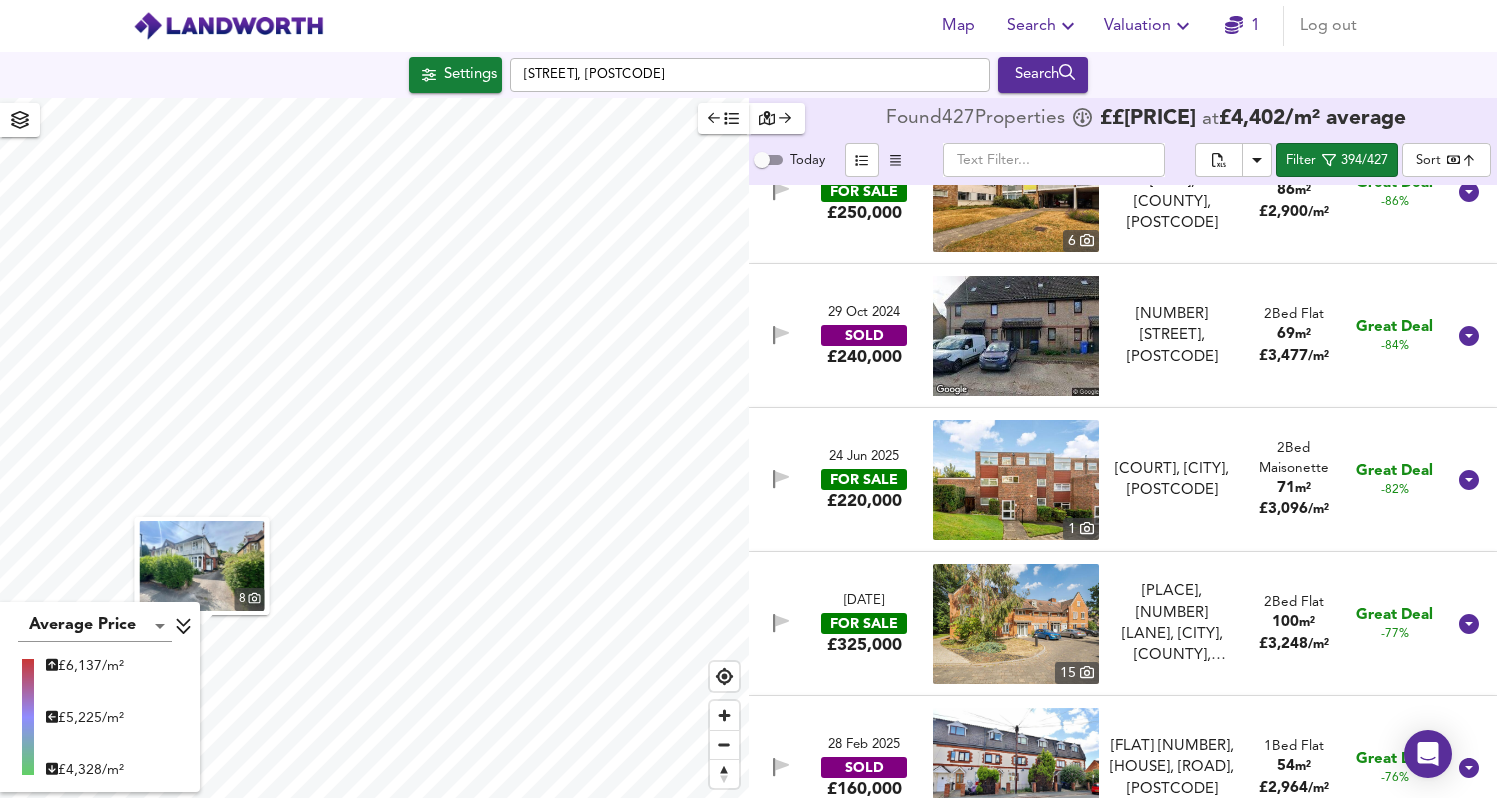 click on "[SIZE]m²" at bounding box center [1293, 488] 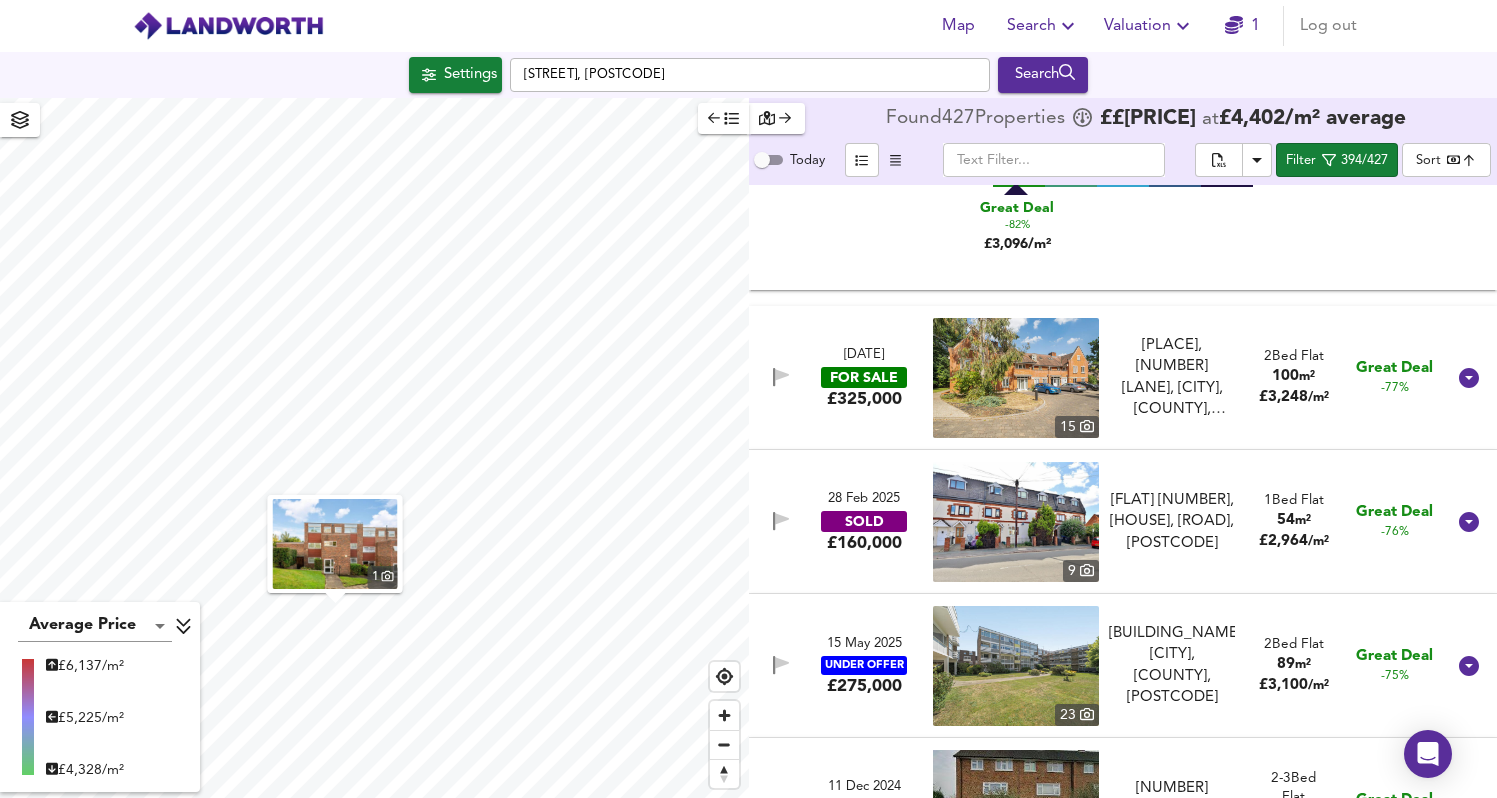 scroll, scrollTop: 2923, scrollLeft: 0, axis: vertical 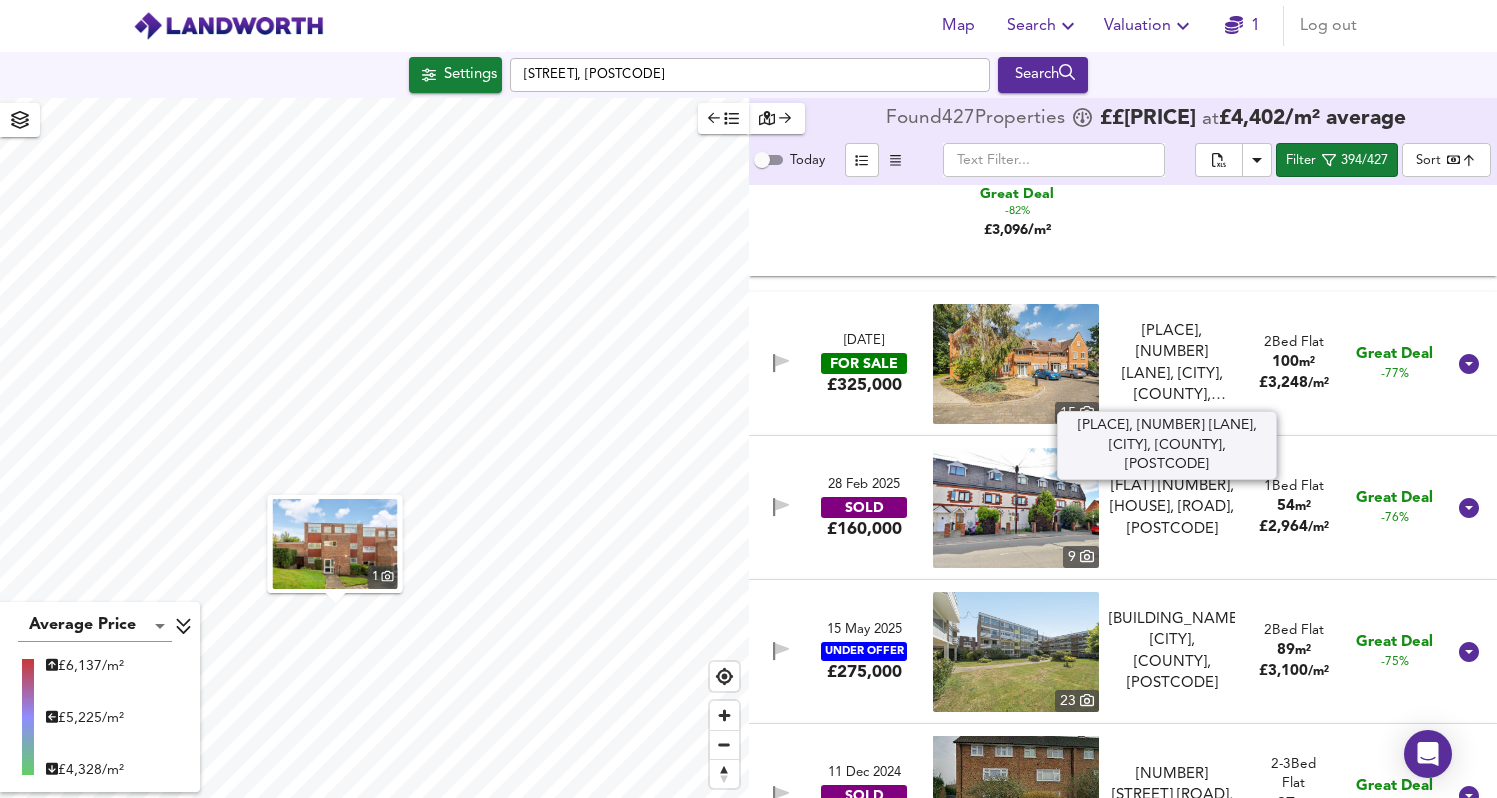 click on "[PLACE], [NUMBER] [LANE], [CITY], [COUNTY], [POSTCODE]" at bounding box center [1172, 364] 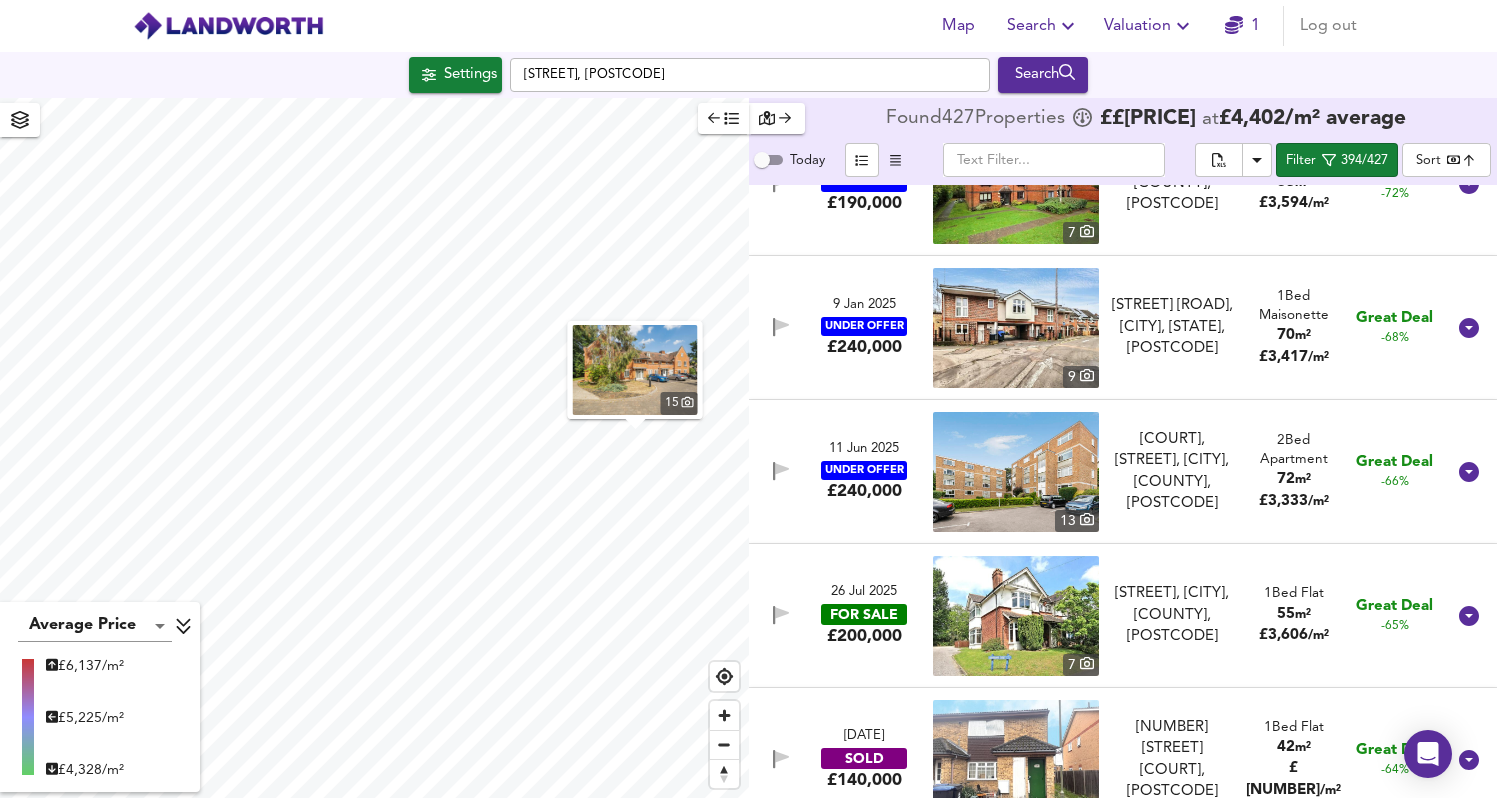 scroll, scrollTop: 4129, scrollLeft: 0, axis: vertical 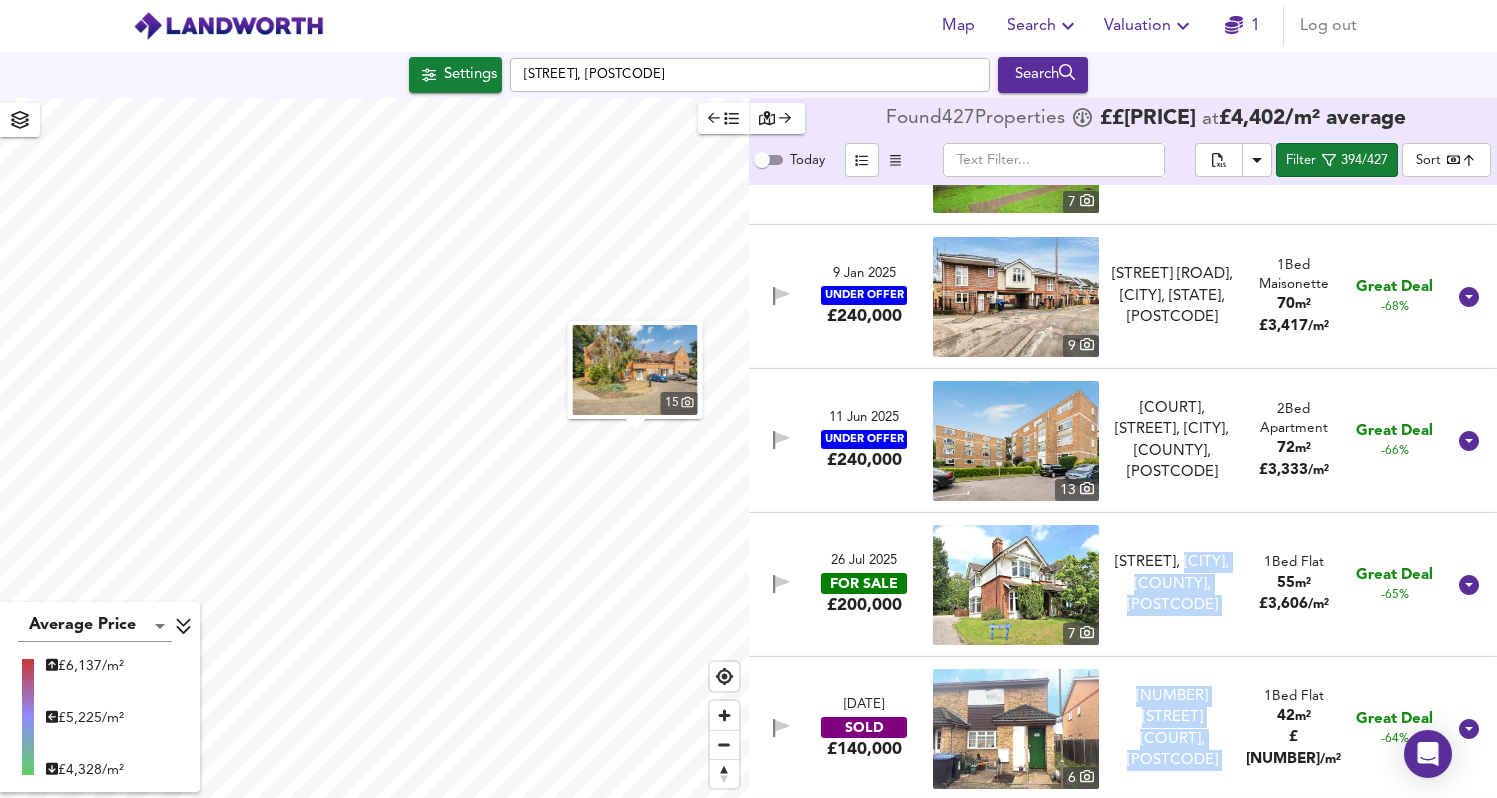drag, startPoint x: 1228, startPoint y: 571, endPoint x: 1224, endPoint y: 696, distance: 125.06398 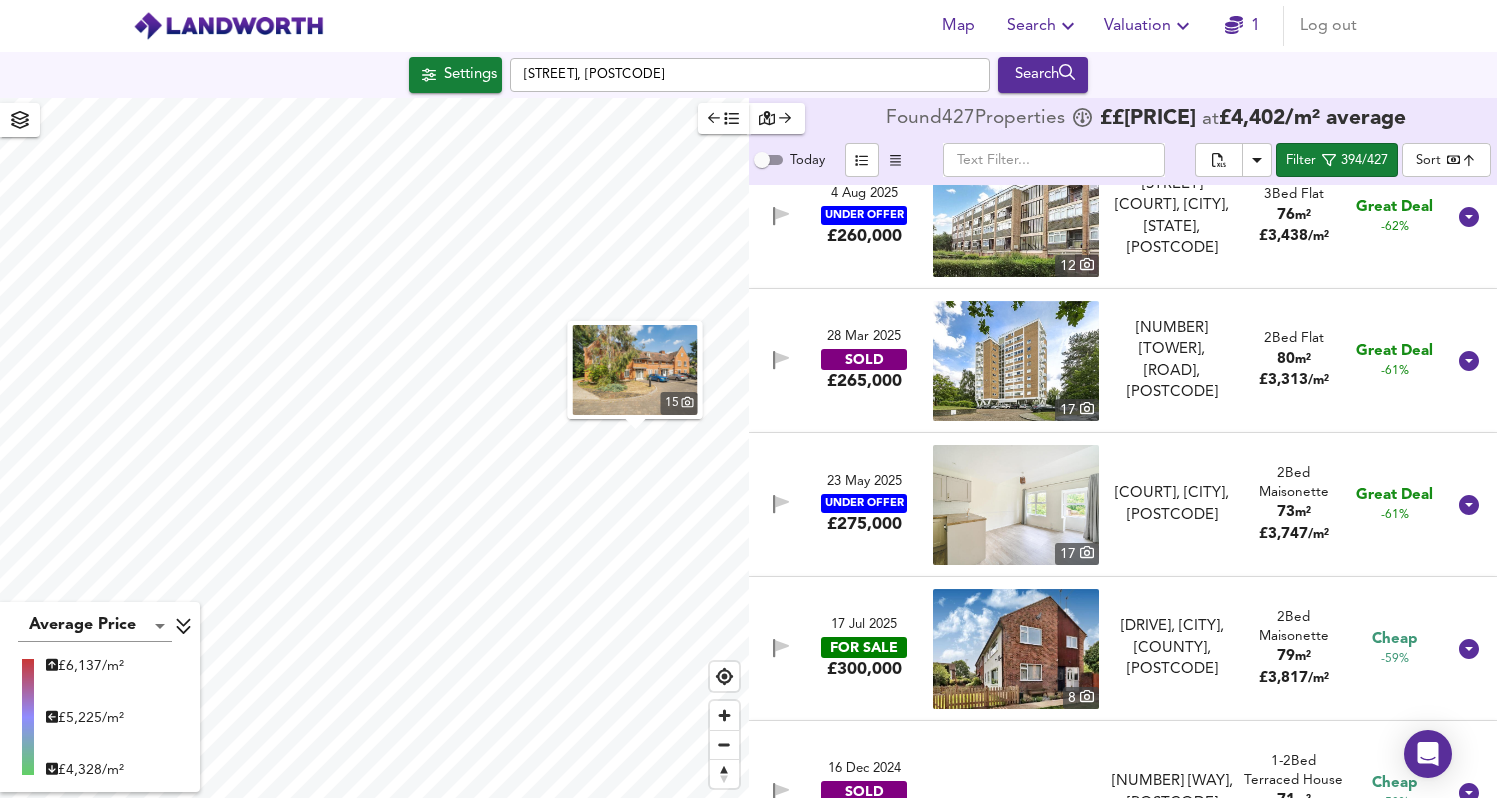 scroll, scrollTop: 4839, scrollLeft: 0, axis: vertical 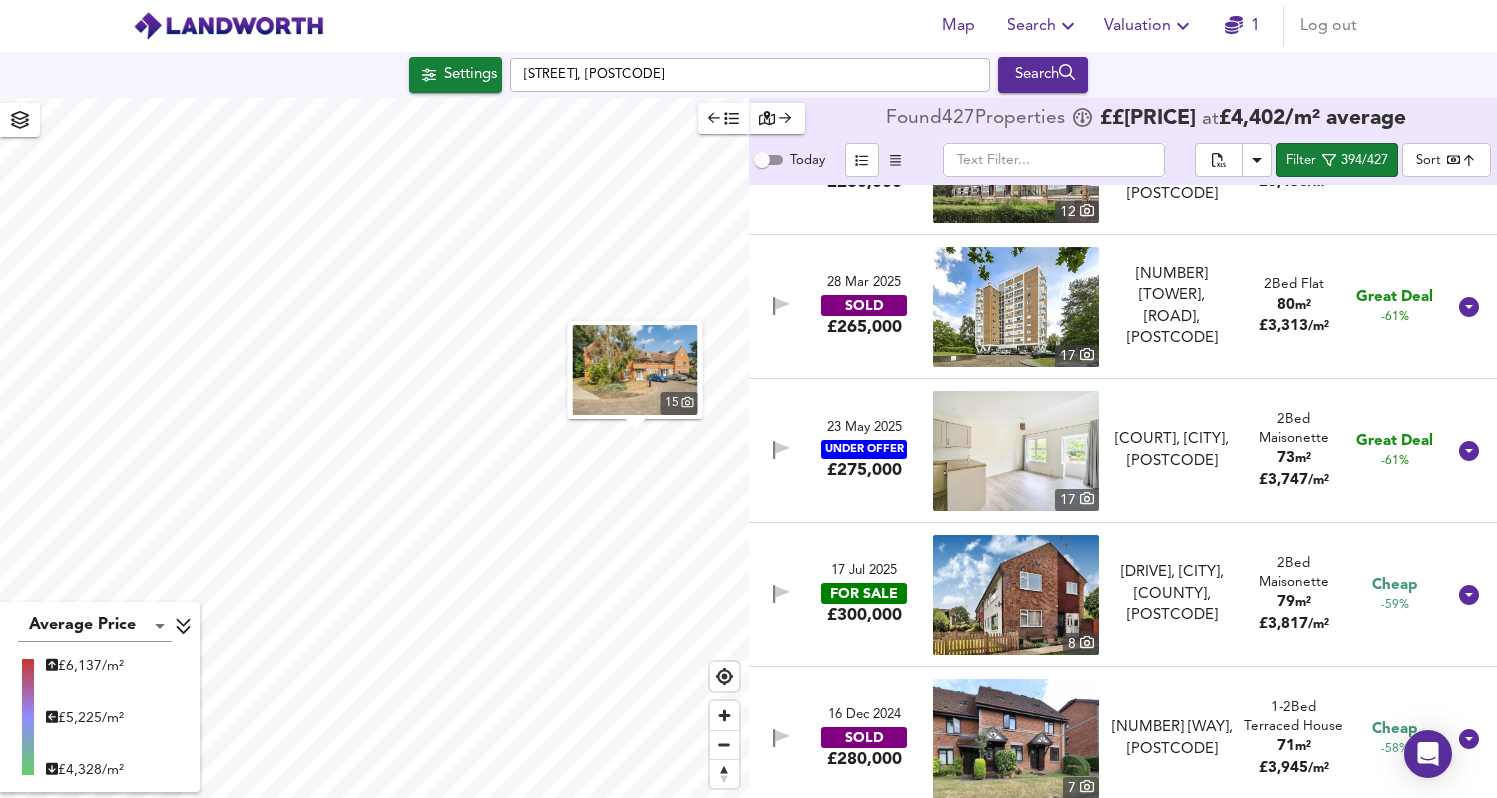 click on "[DATE] FOR SALE £[PRICE]   [NUMBER]     [DRIVE], [CITY], [COUNTY], [POSTCODE] [DRIVE], [CITY], [COUNTY], [POSTCODE] [NUMBER] [BED] [MAISONETTE] [SIZE] £ [PRICE] / [SIZE] Cheap -59%" at bounding box center (1099, 595) 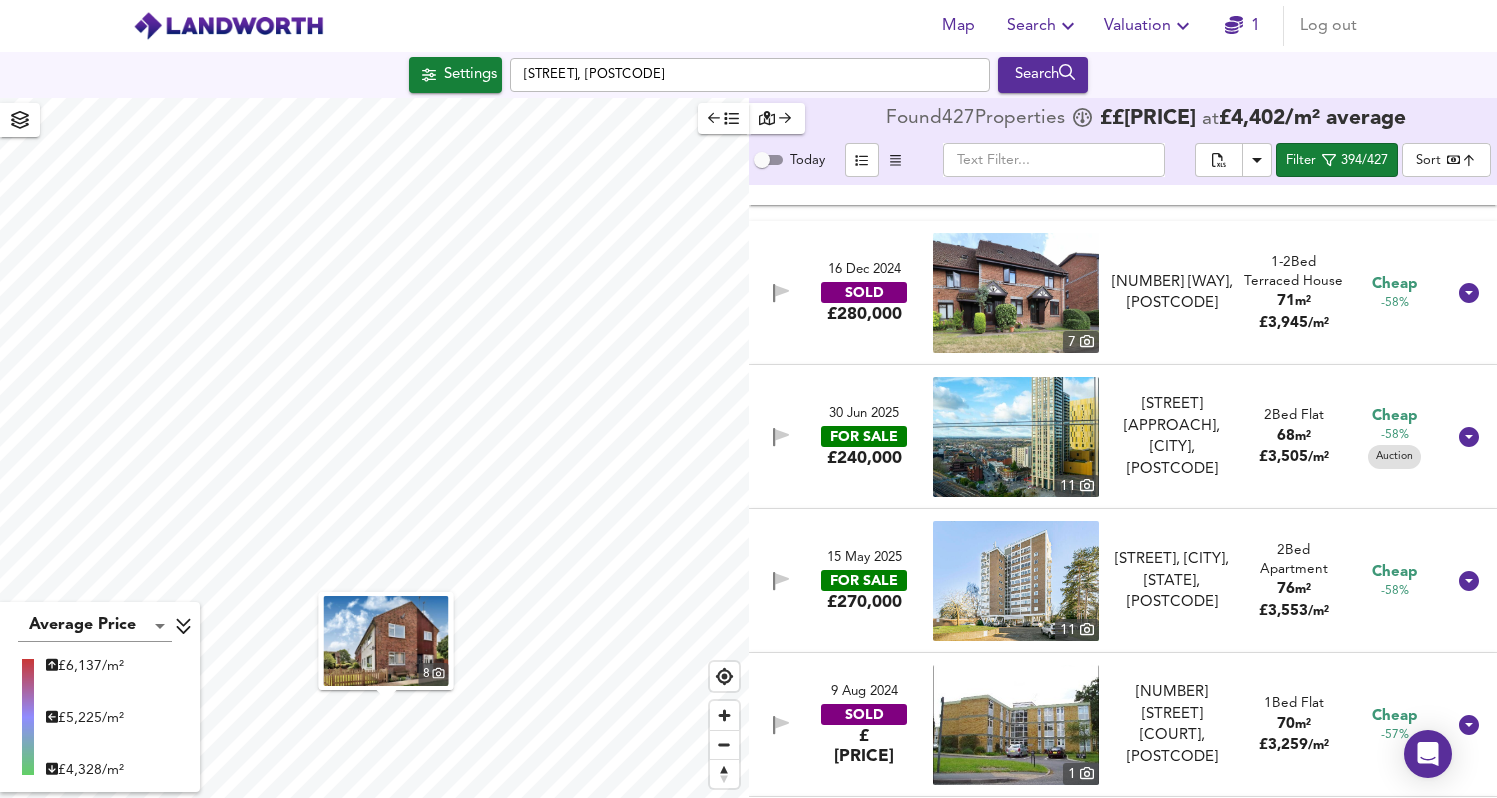 scroll, scrollTop: 5737, scrollLeft: 0, axis: vertical 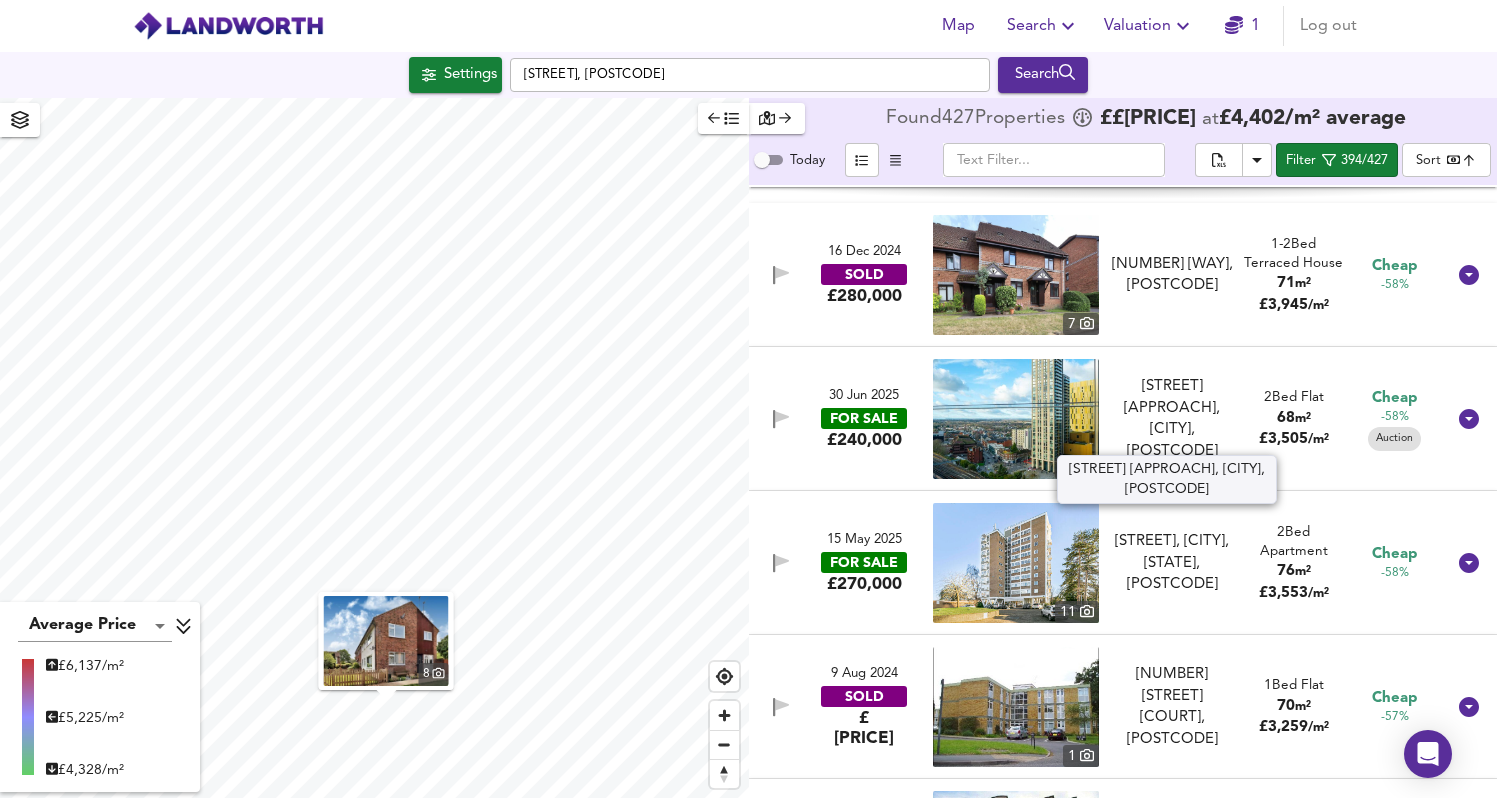 click on "[STREET] [APPROACH], [CITY], [POSTCODE]" at bounding box center (1172, 419) 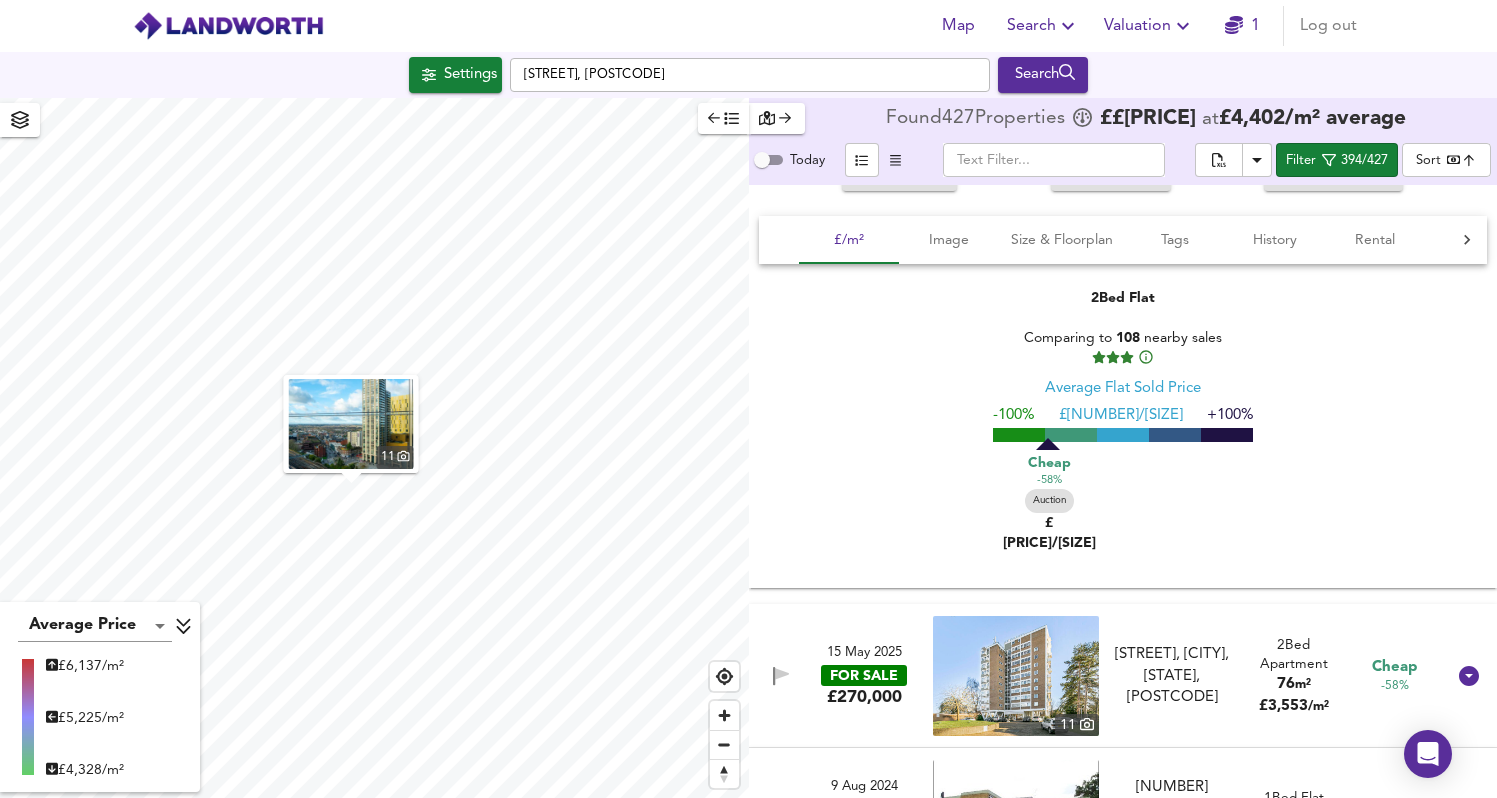 scroll, scrollTop: 6101, scrollLeft: 0, axis: vertical 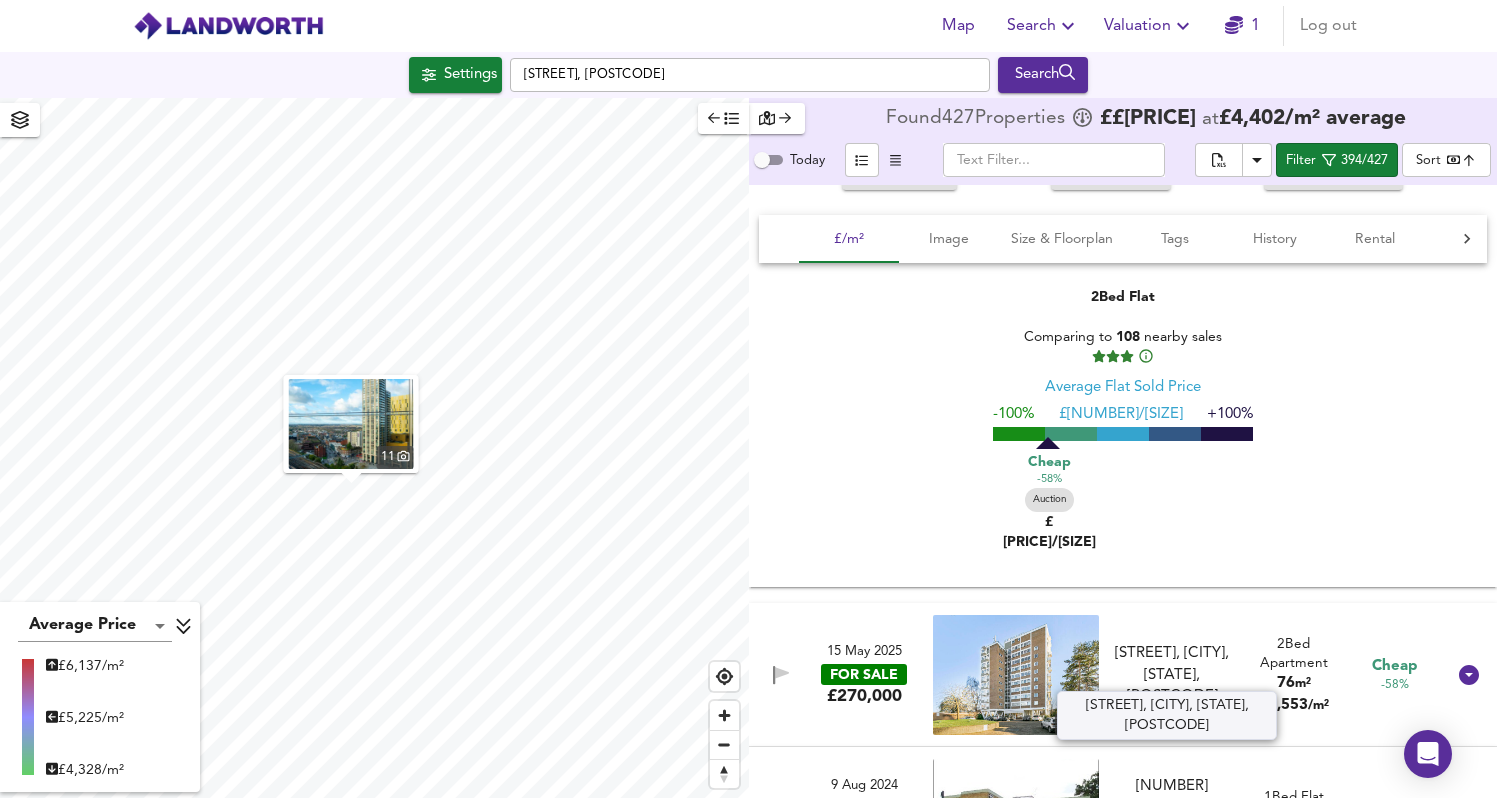 click on "[STREET], [CITY], [STATE], [POSTCODE]" at bounding box center [1172, 675] 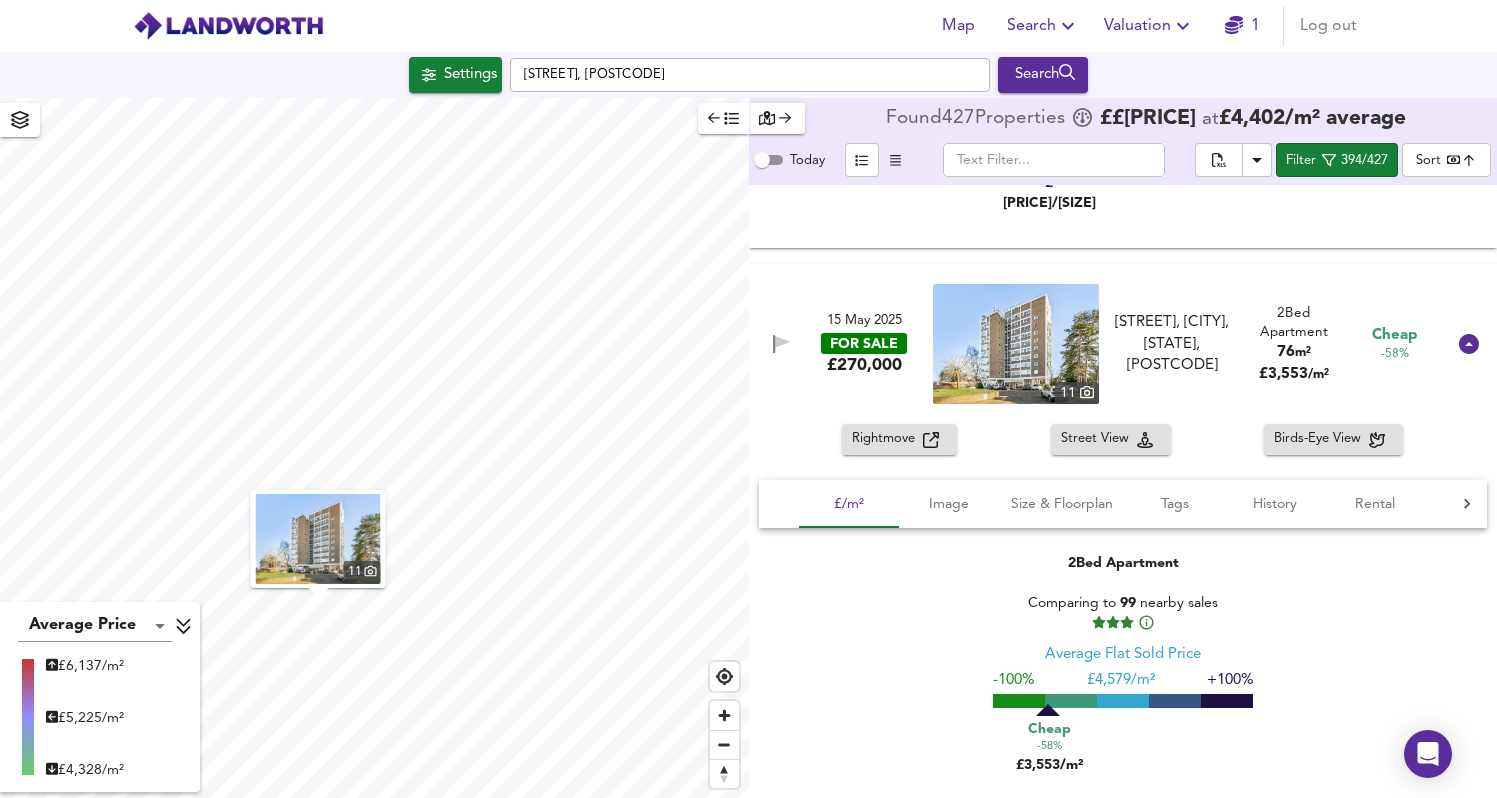 scroll, scrollTop: 6511, scrollLeft: 0, axis: vertical 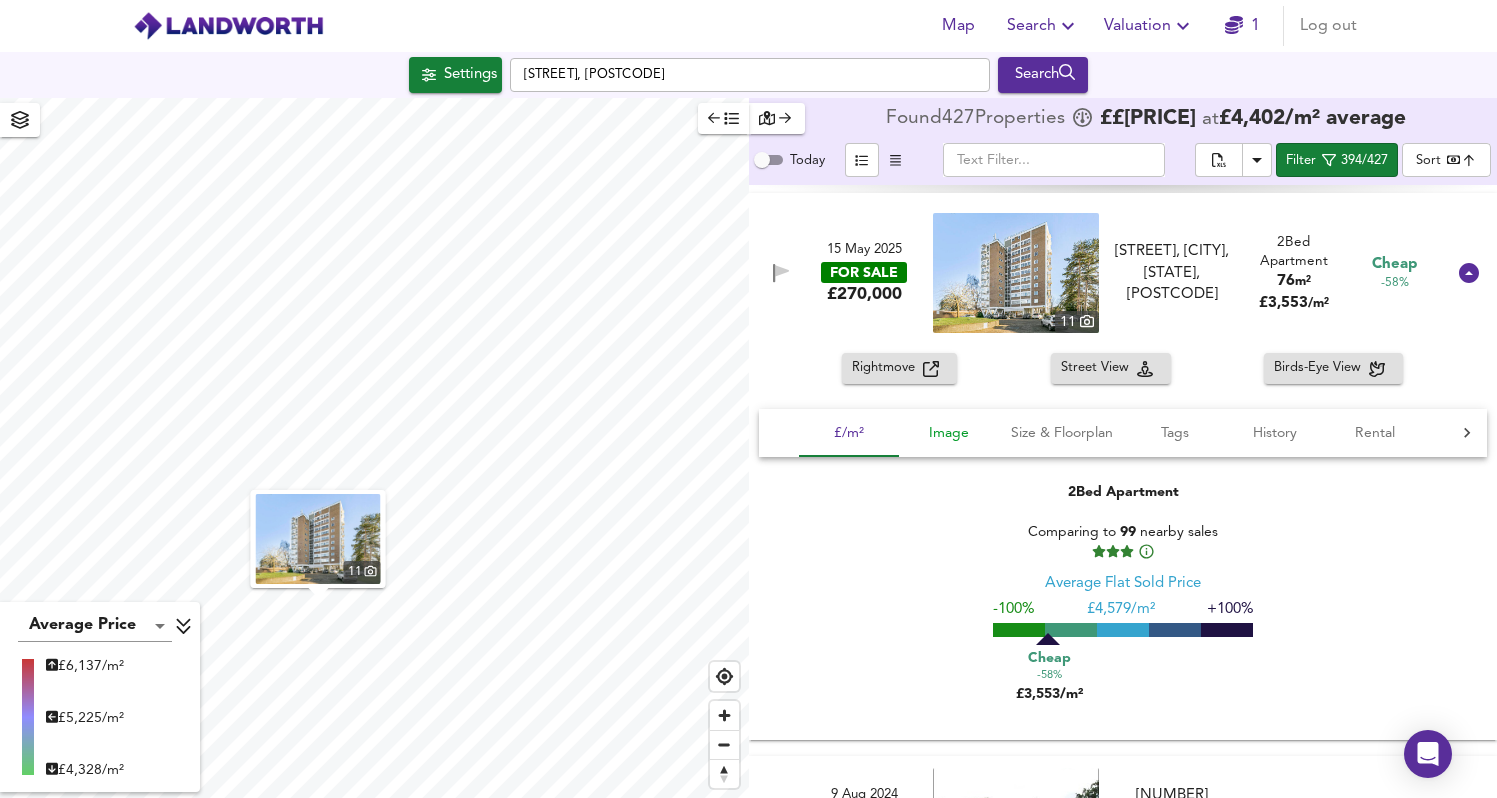 click on "Image" at bounding box center [949, 433] 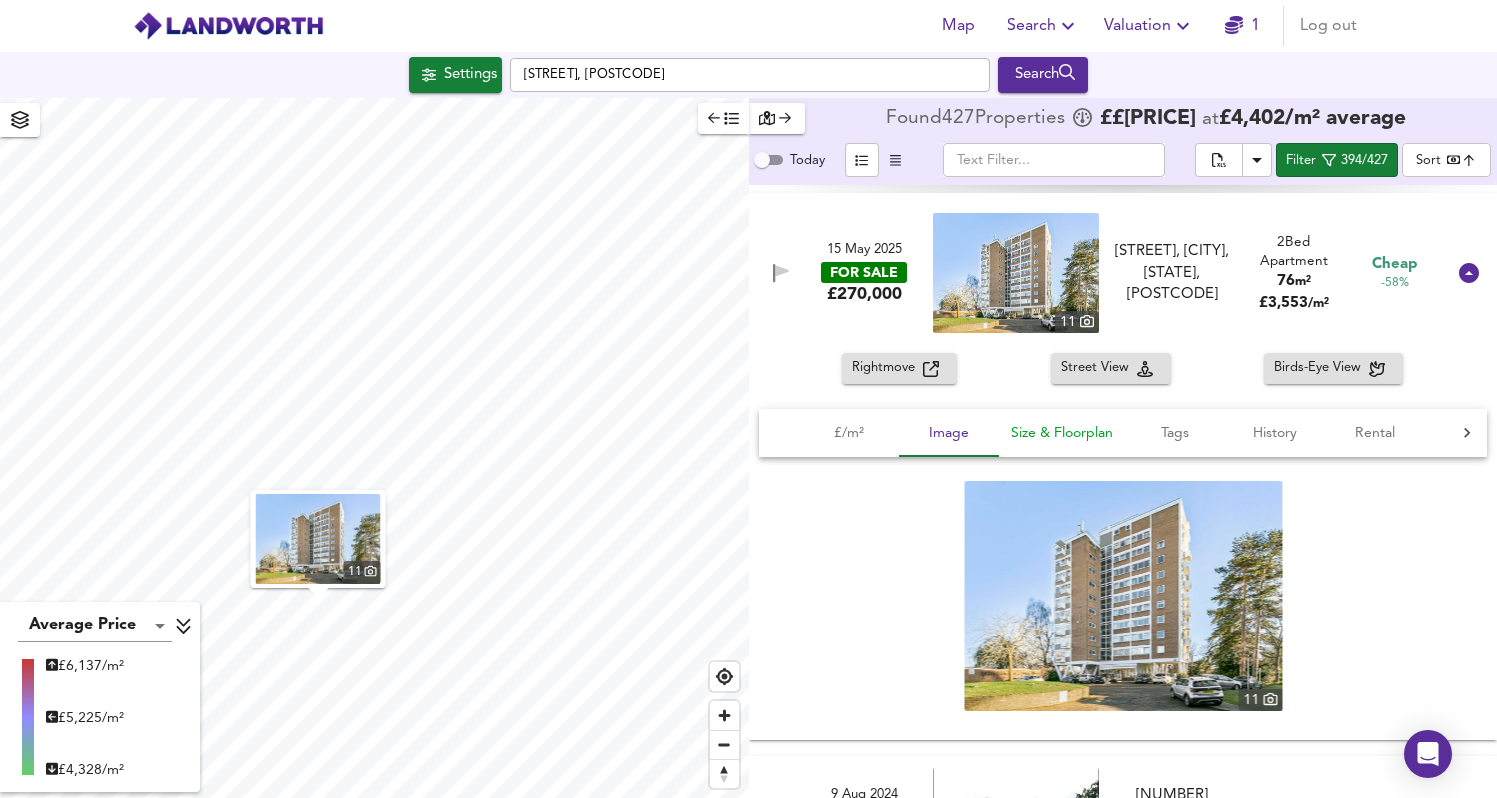 click on "Size & Floorplan" at bounding box center [1062, 433] 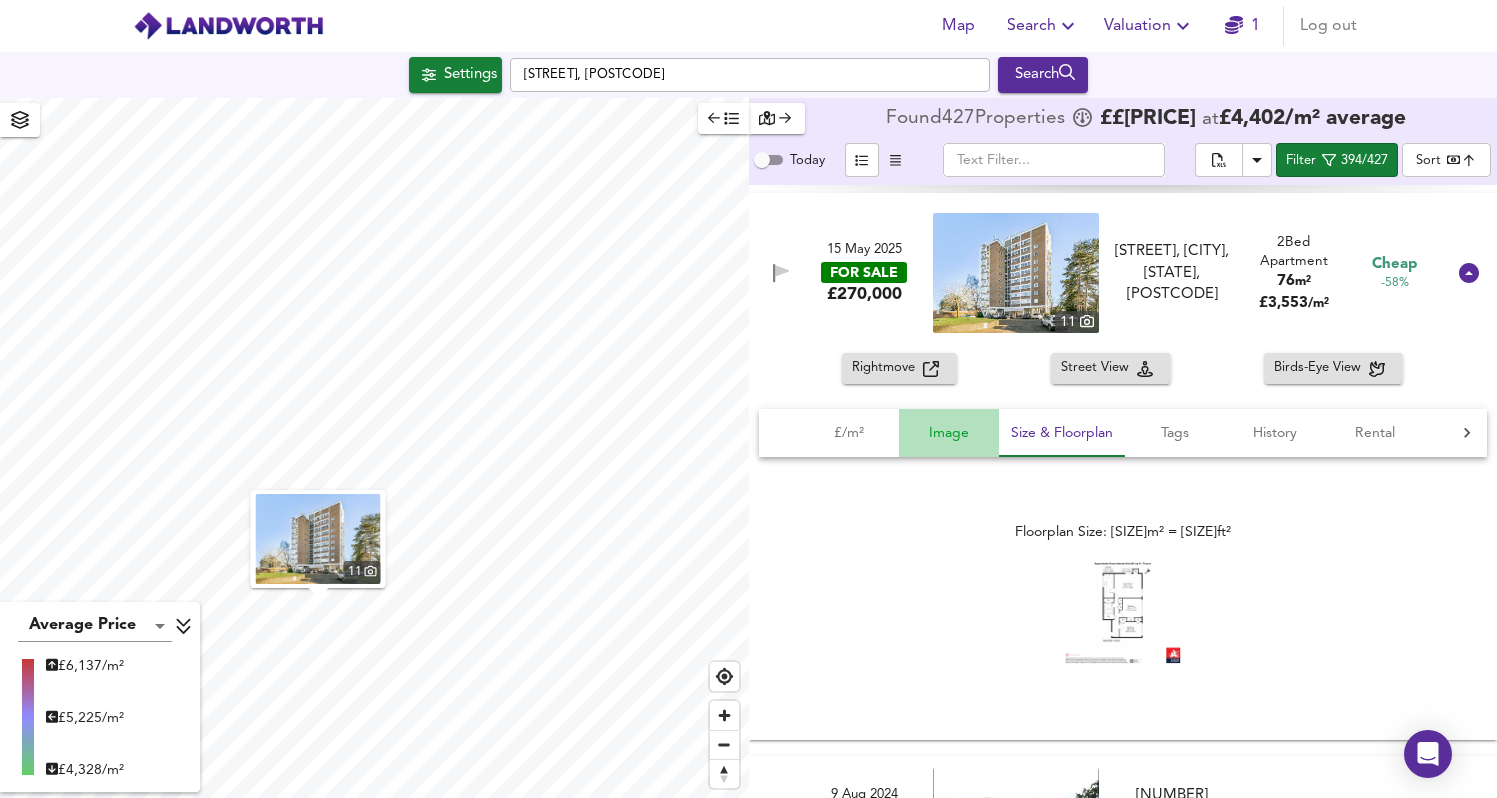 click on "Image" at bounding box center (949, 433) 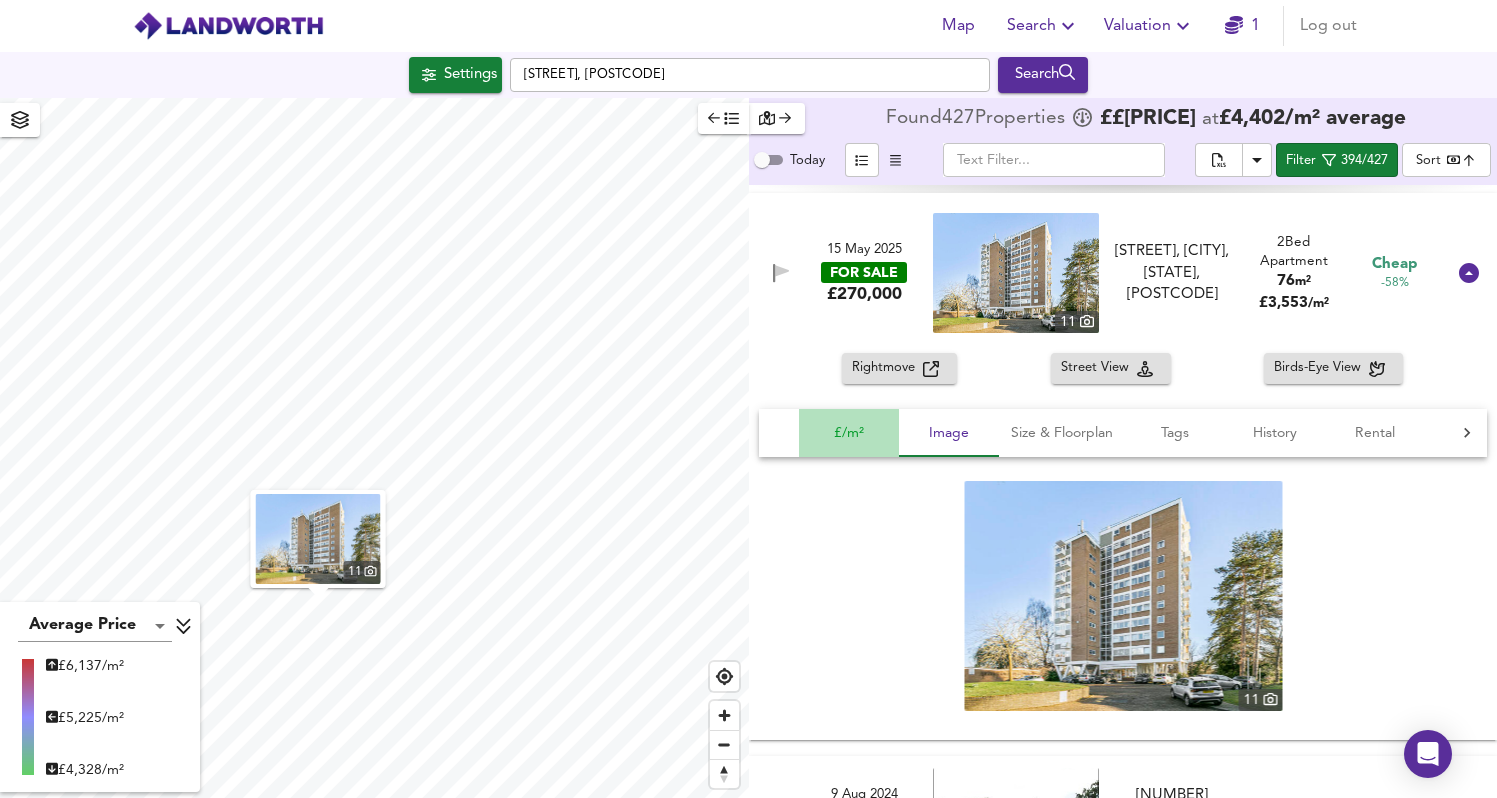 click on "£/m²" at bounding box center [849, 433] 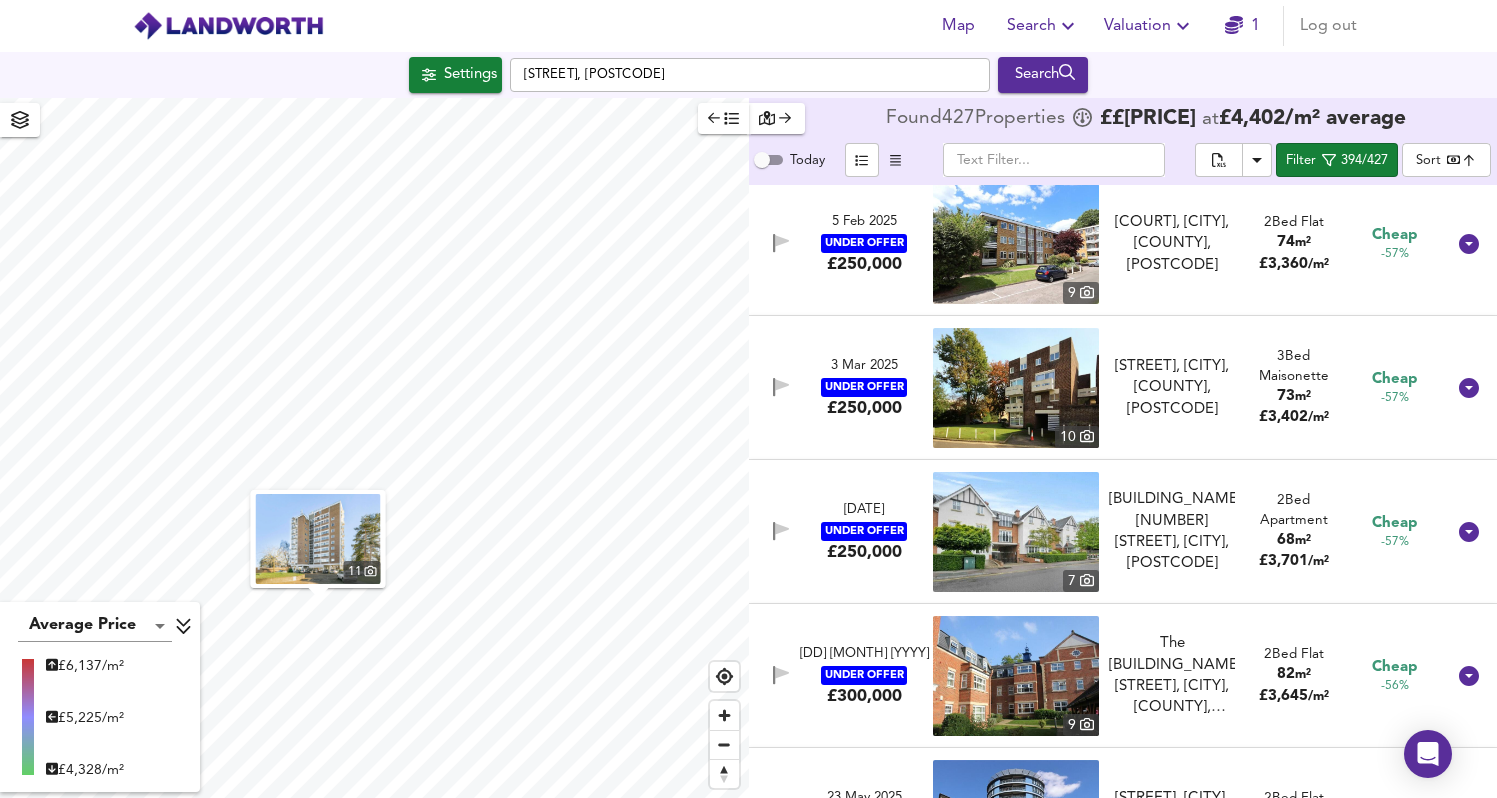 scroll, scrollTop: 8304, scrollLeft: 0, axis: vertical 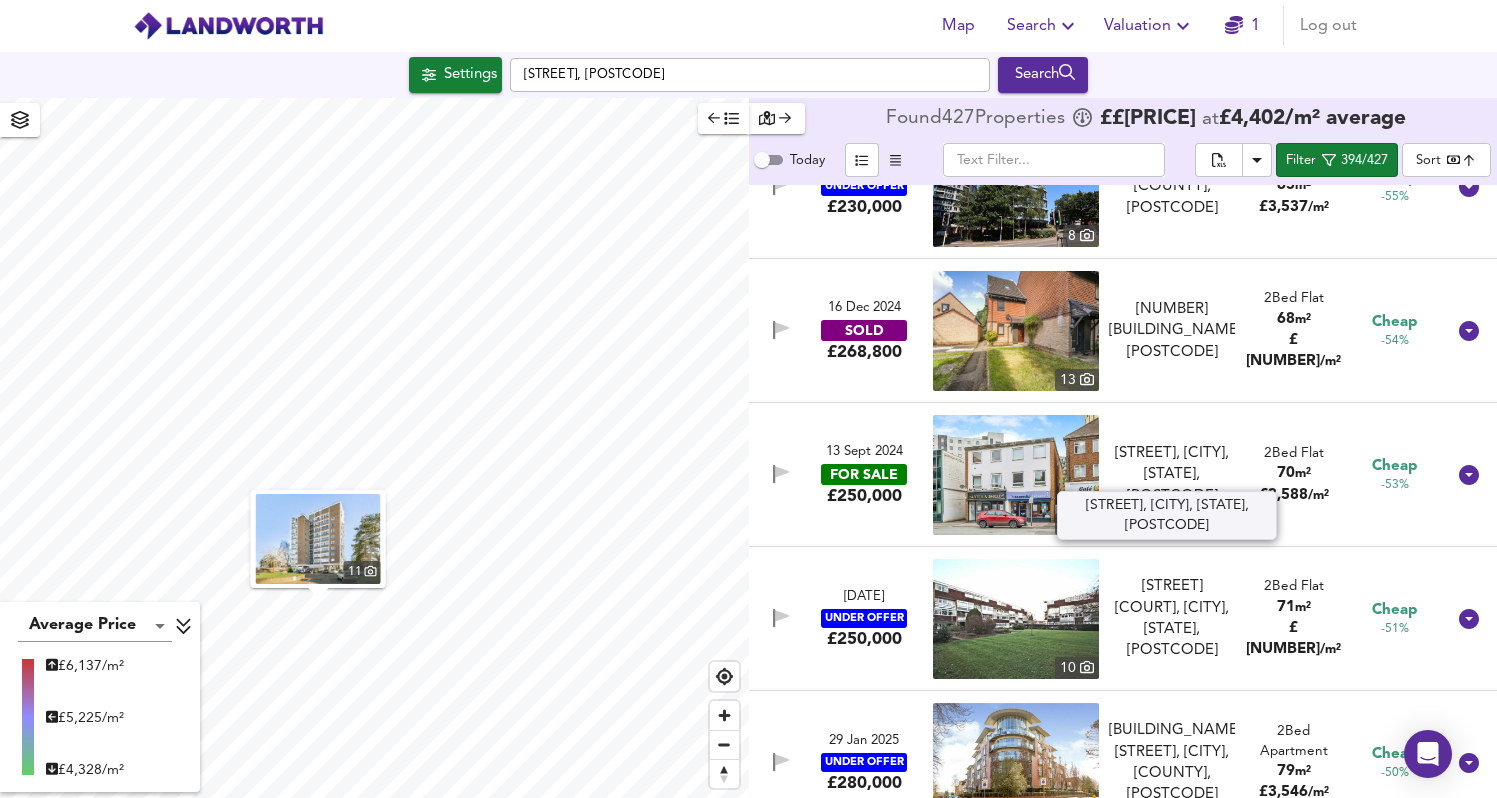 click on "[STREET], [CITY], [STATE], [POSTCODE]" at bounding box center [1172, 475] 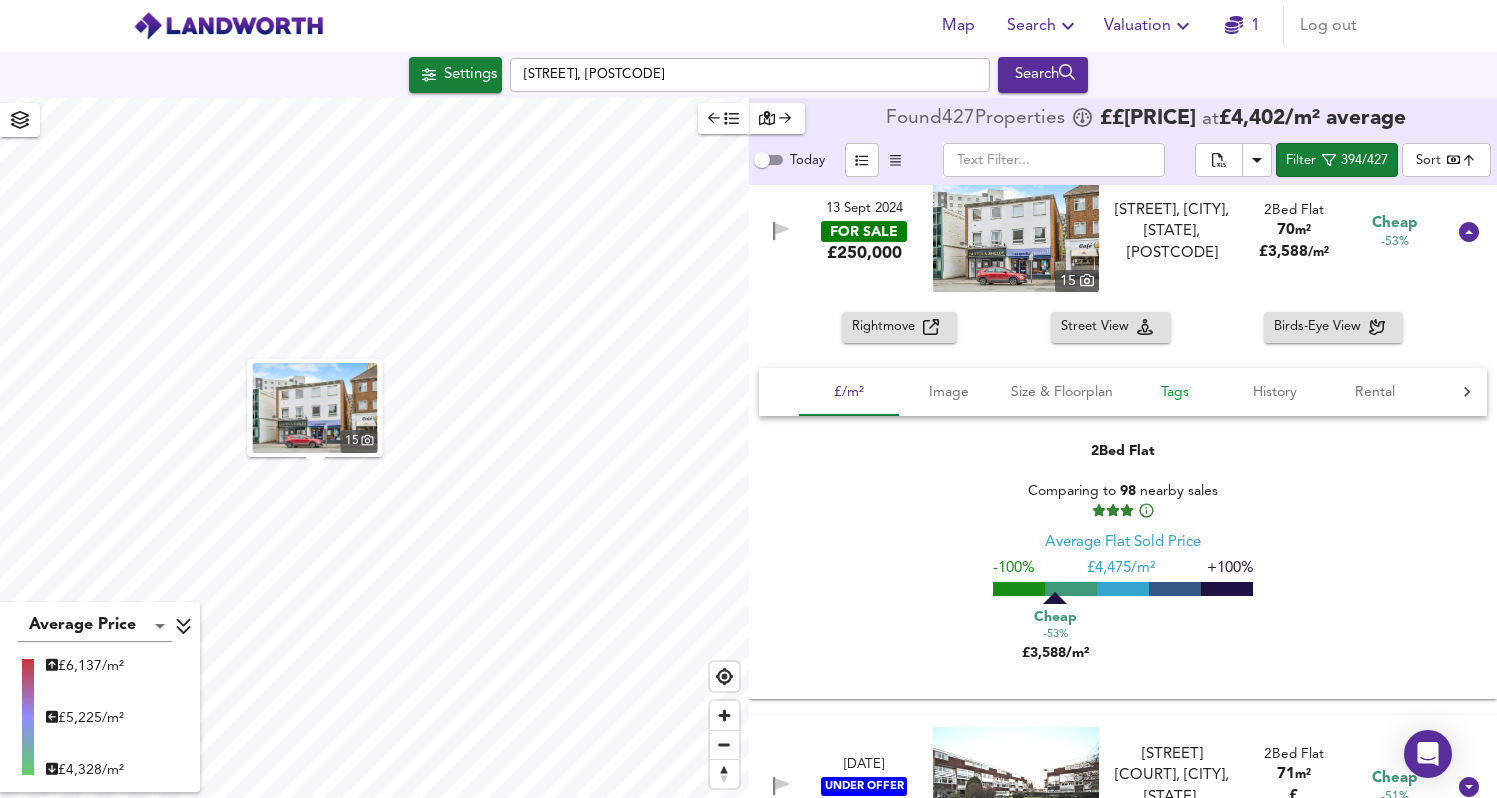 scroll, scrollTop: 8326, scrollLeft: 0, axis: vertical 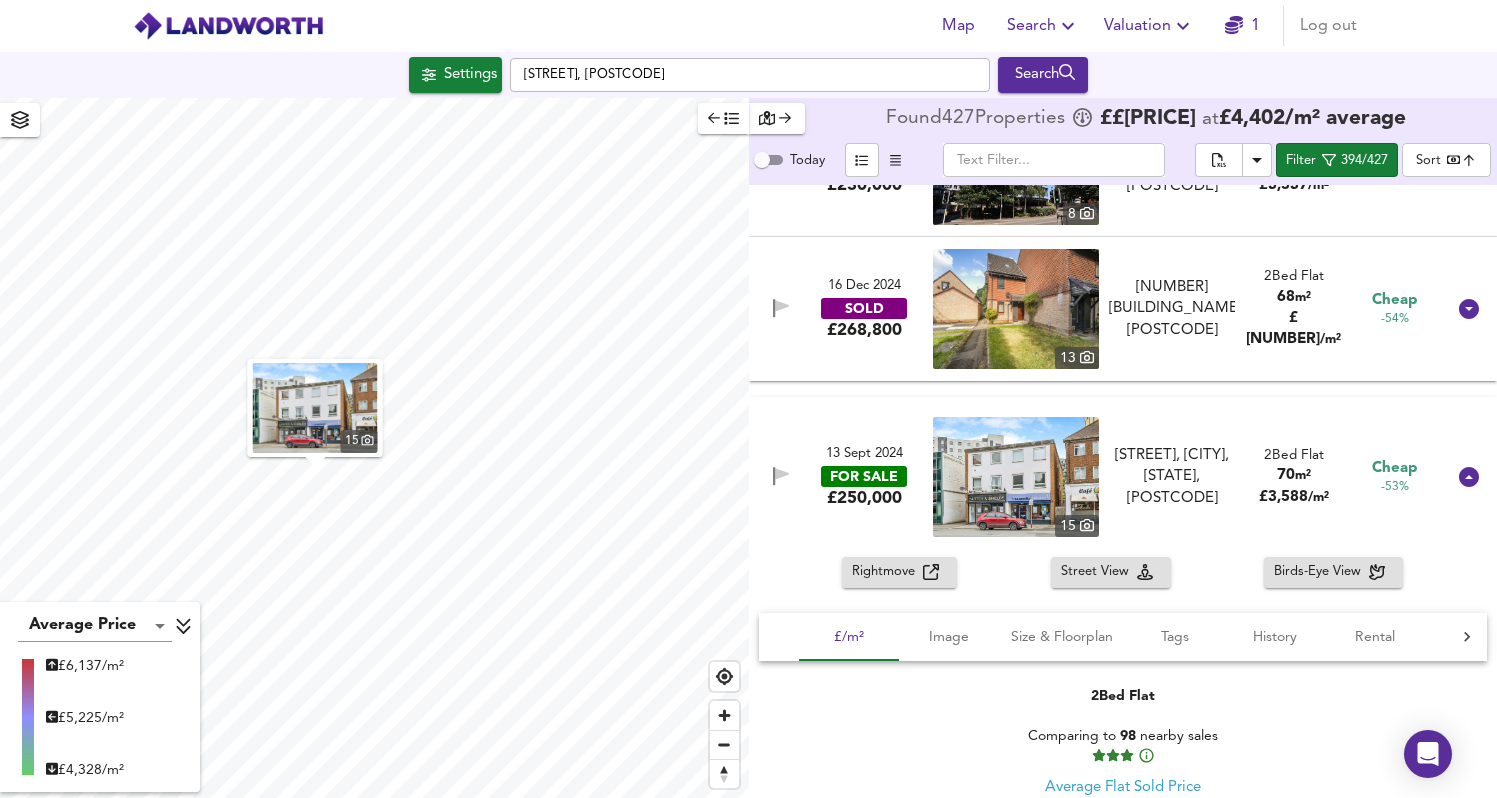 drag, startPoint x: 823, startPoint y: 485, endPoint x: 1054, endPoint y: 543, distance: 238.1701 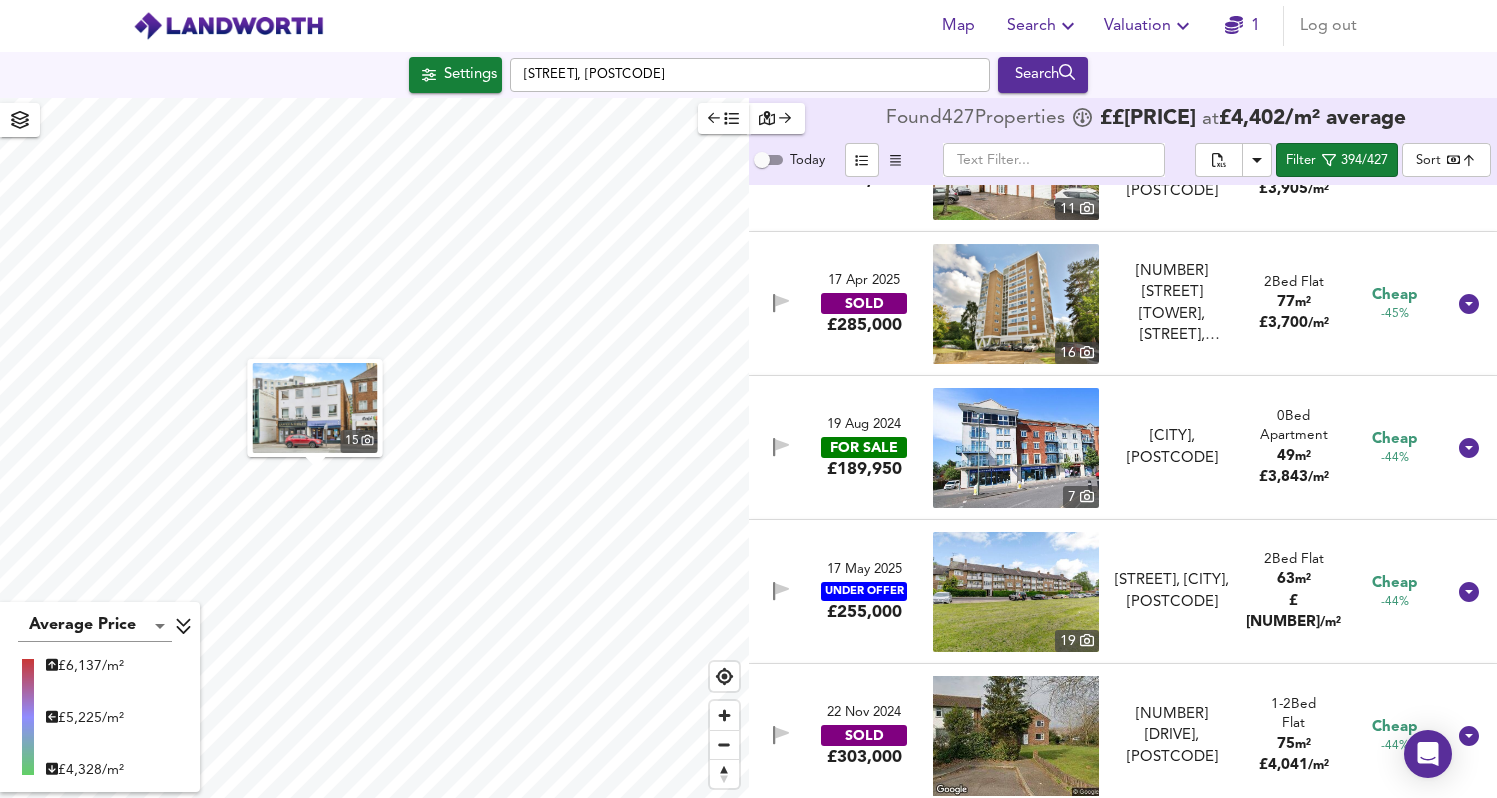 scroll, scrollTop: 11213, scrollLeft: 0, axis: vertical 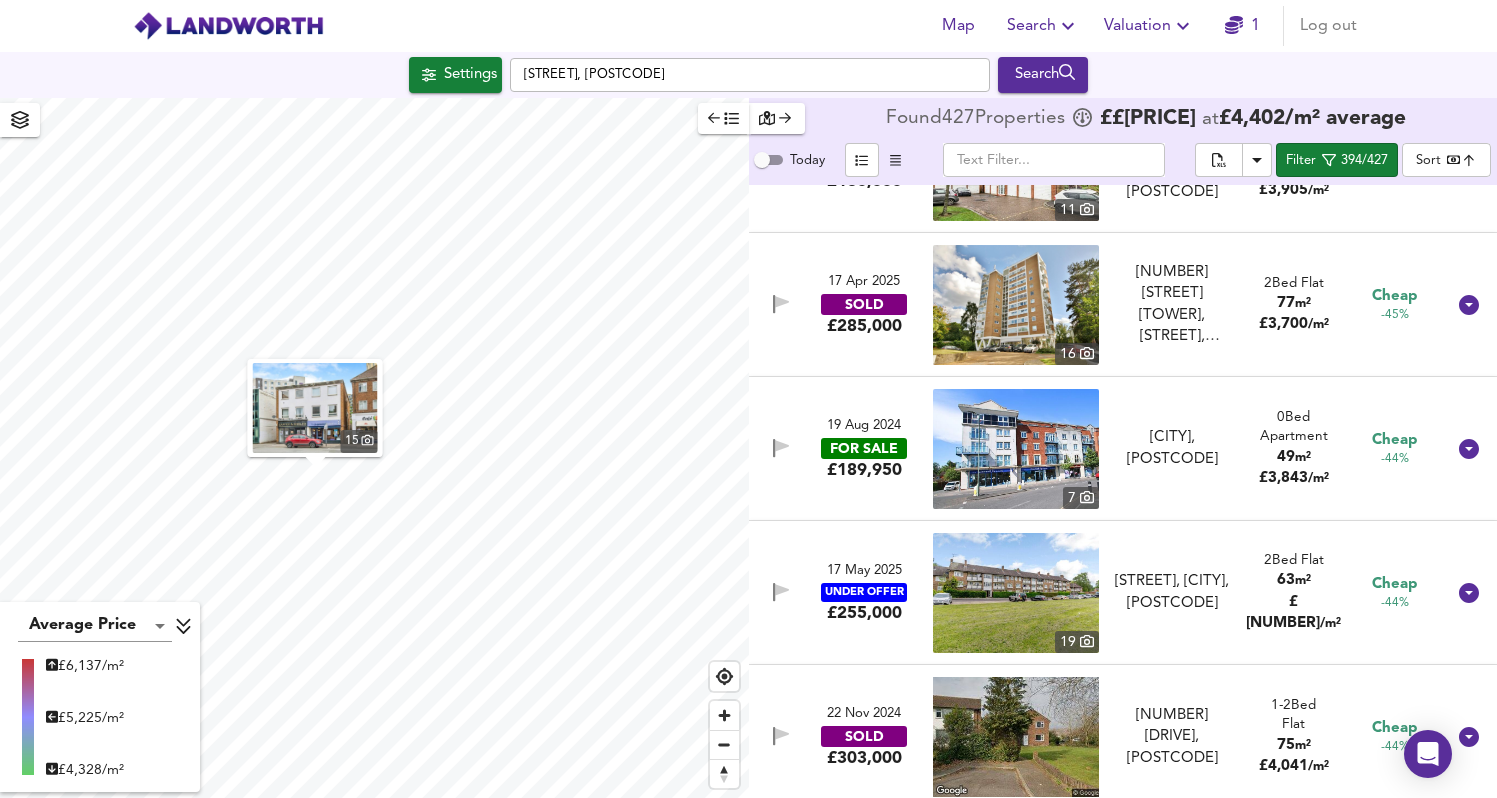 click on "[DD] [MONTH] [YYYY] FOR SALE £[PRICE]     [NUMBER]     [CITY], [POSTCODE] [CITY], [POSTCODE] [BEDS]   Apartment [AREA]m² £ [PRICE]/m²   Cheap -44%" at bounding box center [1099, 449] 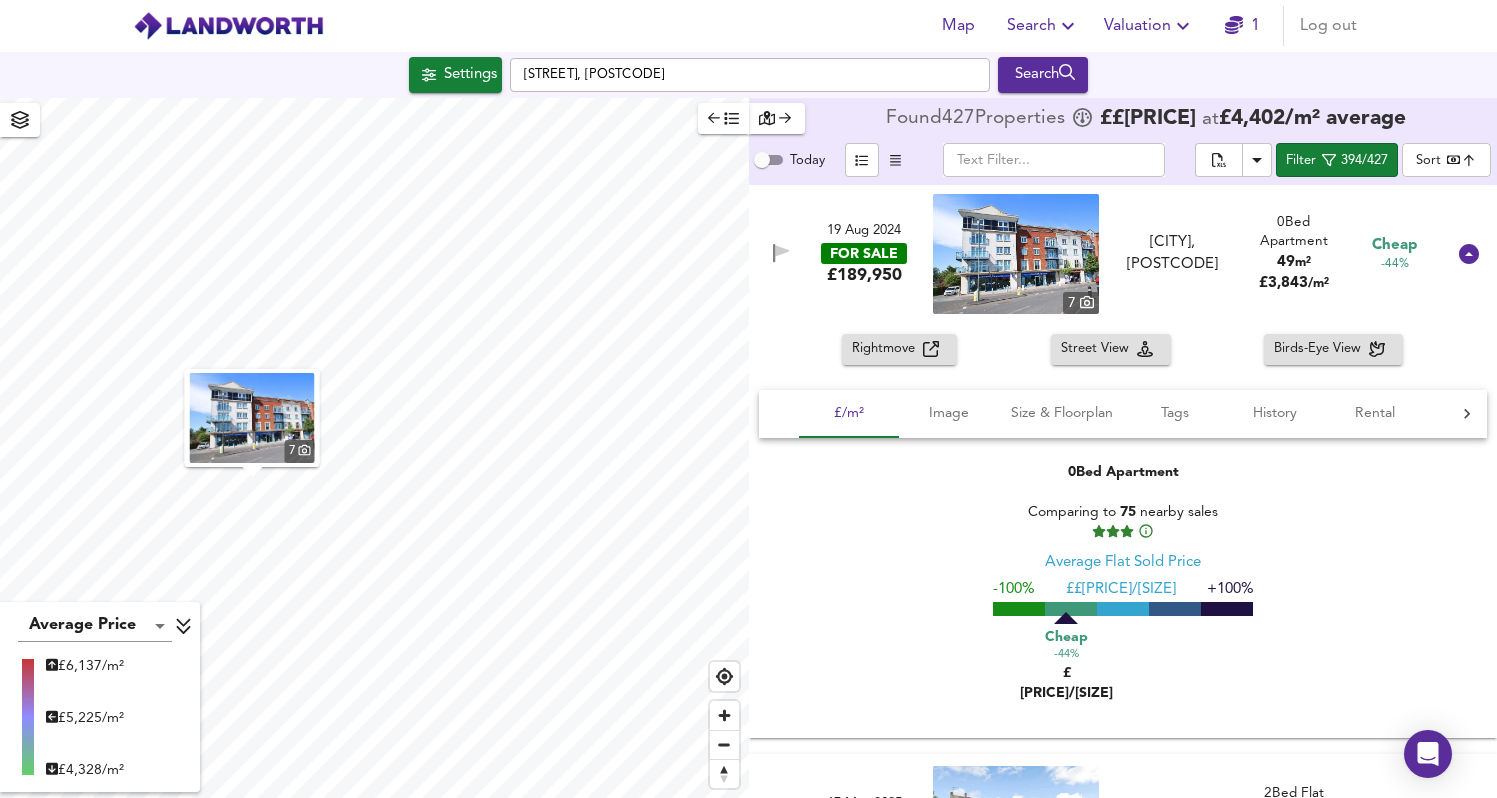 scroll, scrollTop: 11446, scrollLeft: 0, axis: vertical 